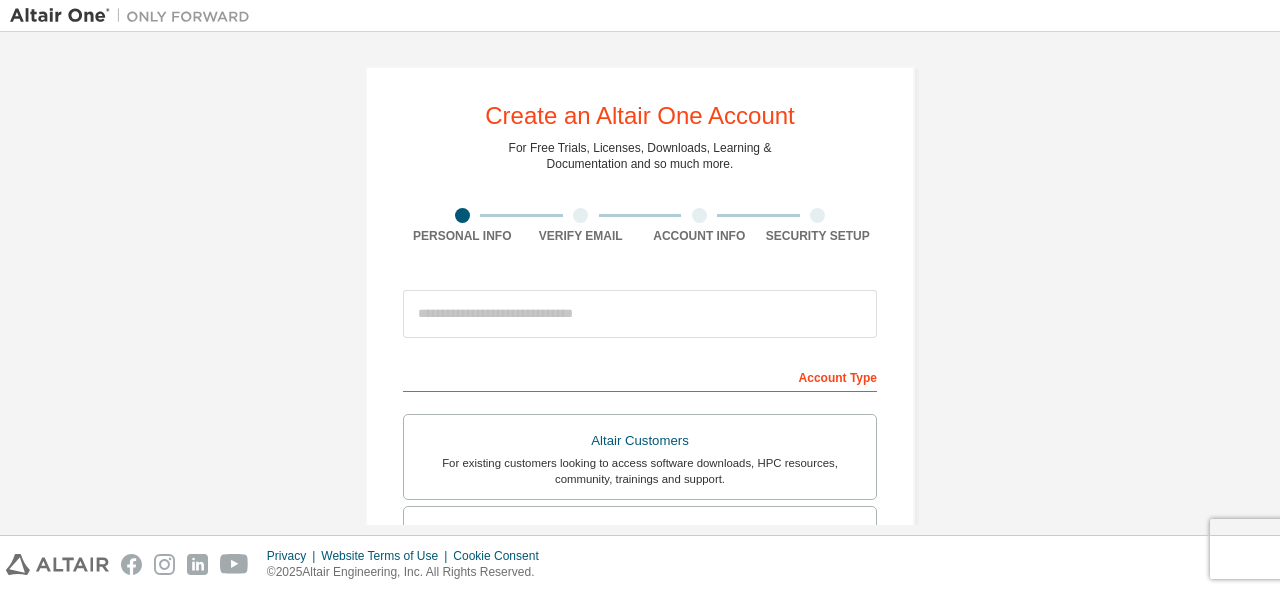 scroll, scrollTop: 0, scrollLeft: 0, axis: both 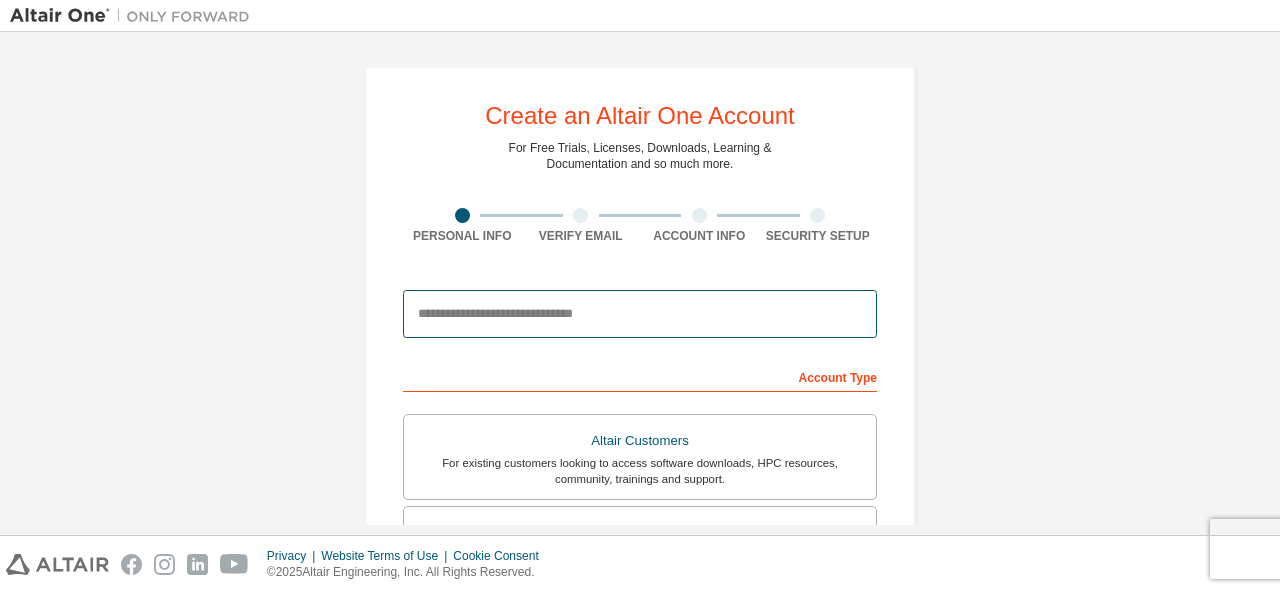 click at bounding box center [640, 314] 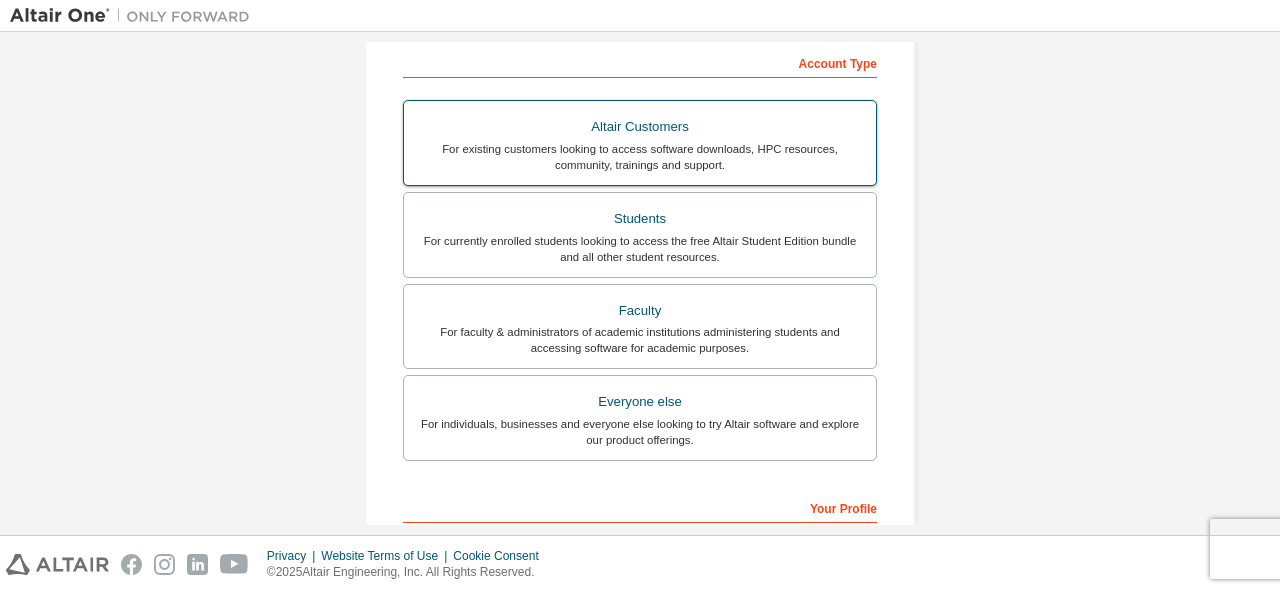 scroll, scrollTop: 200, scrollLeft: 0, axis: vertical 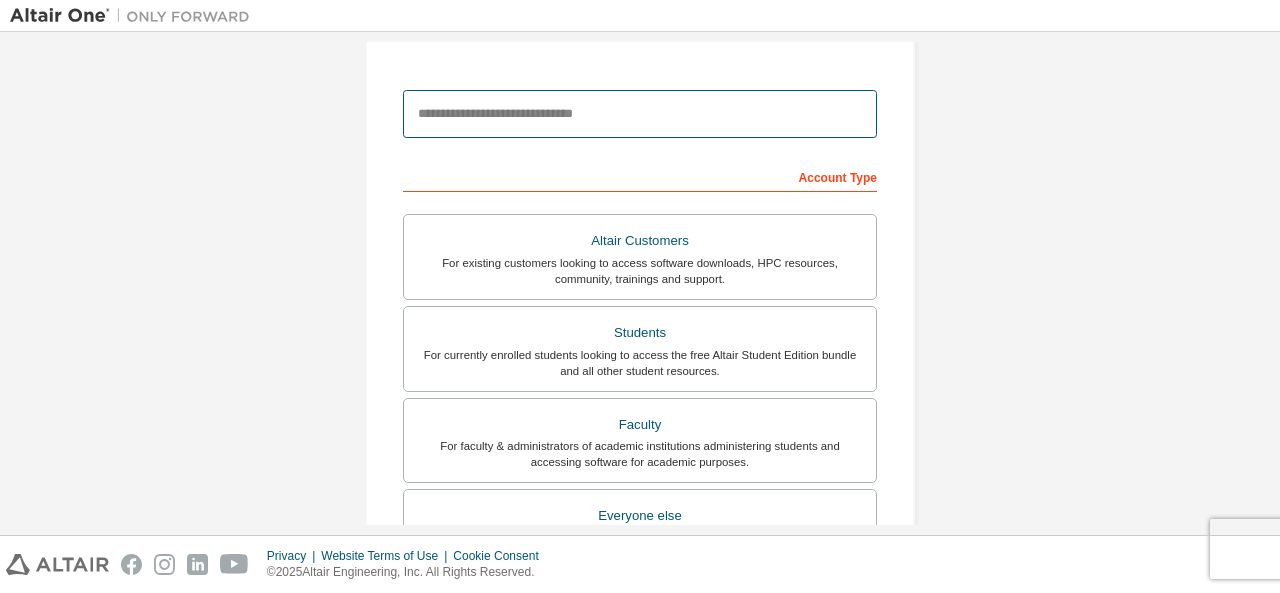 click at bounding box center [640, 114] 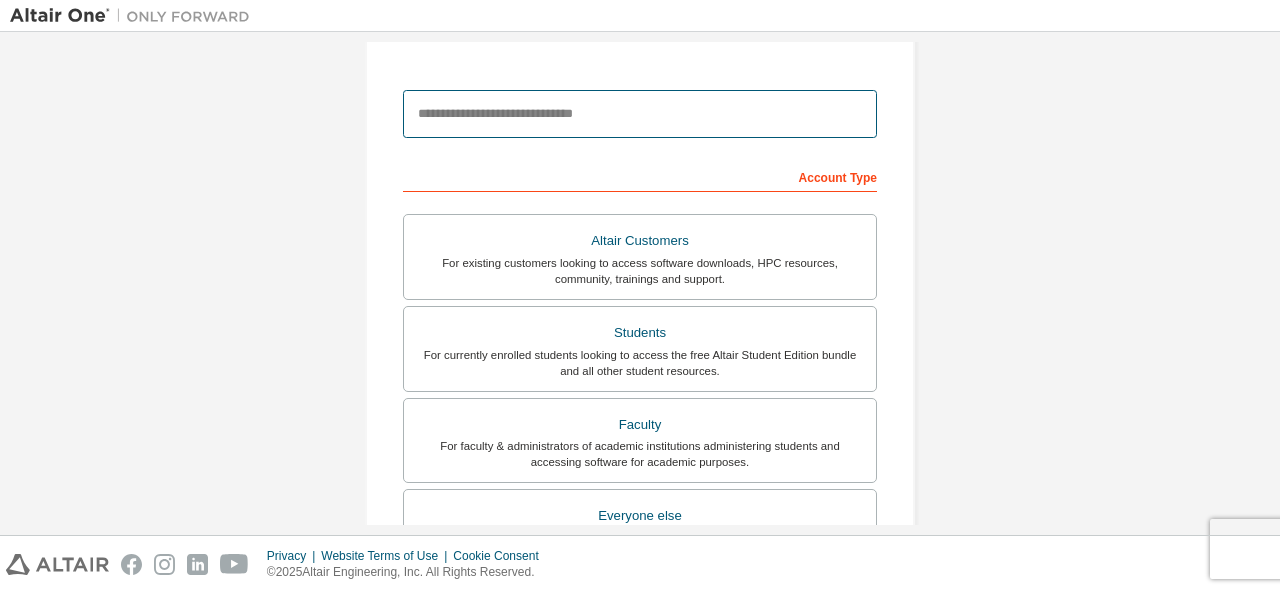 click at bounding box center [640, 114] 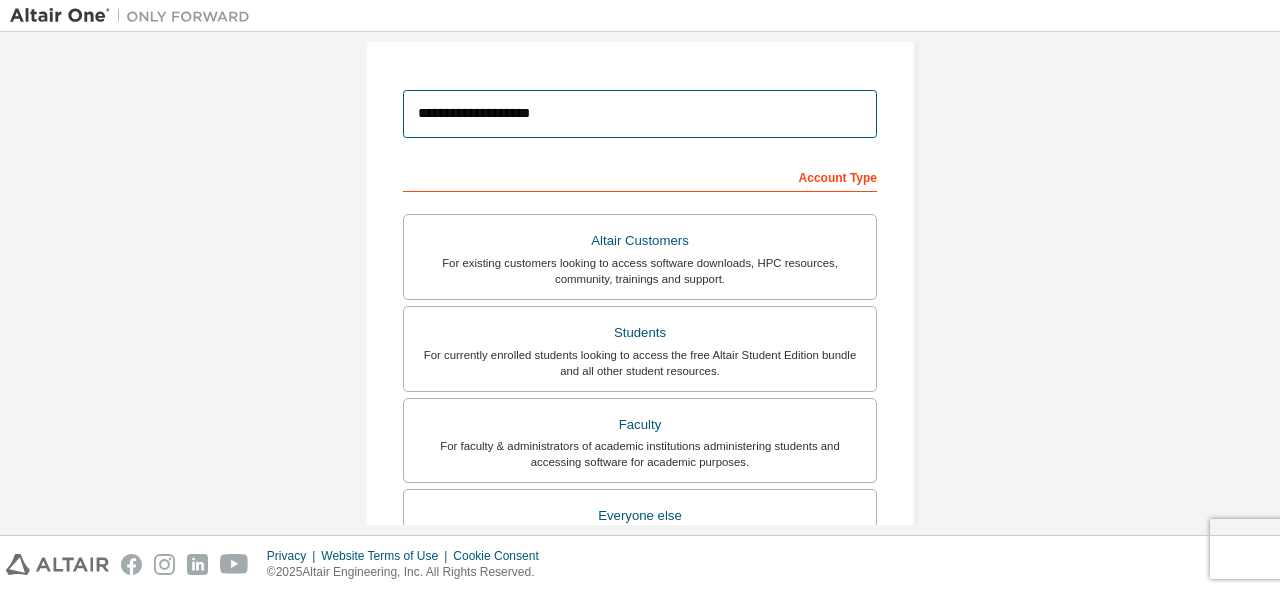type on "**********" 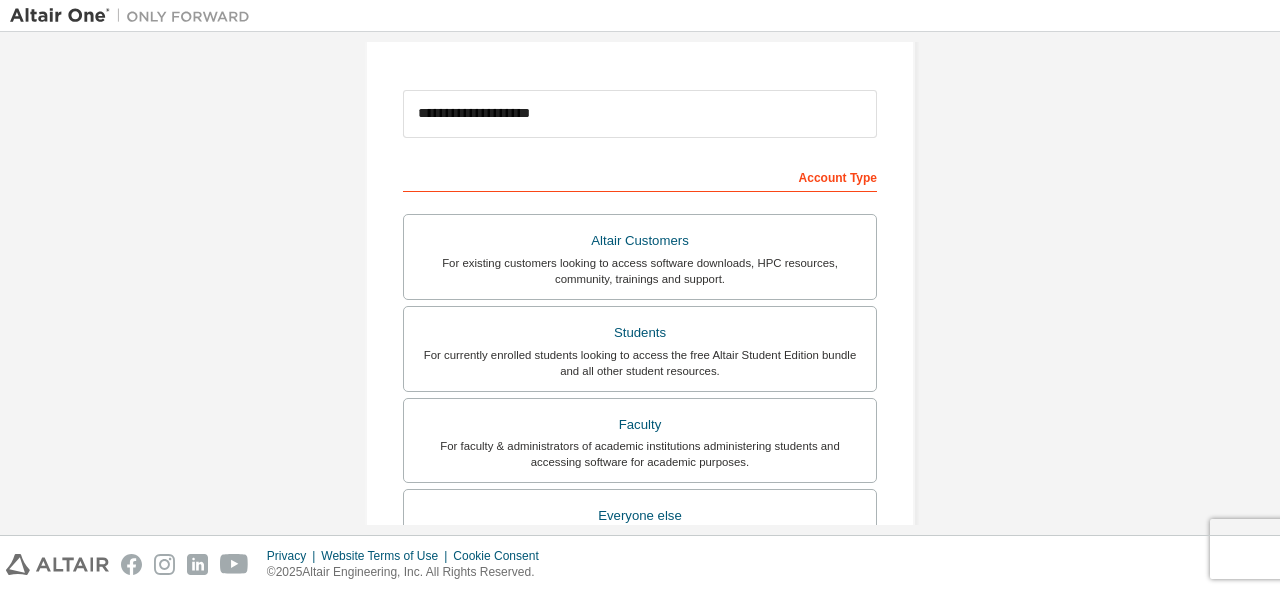 click on "Account Type" at bounding box center (640, 176) 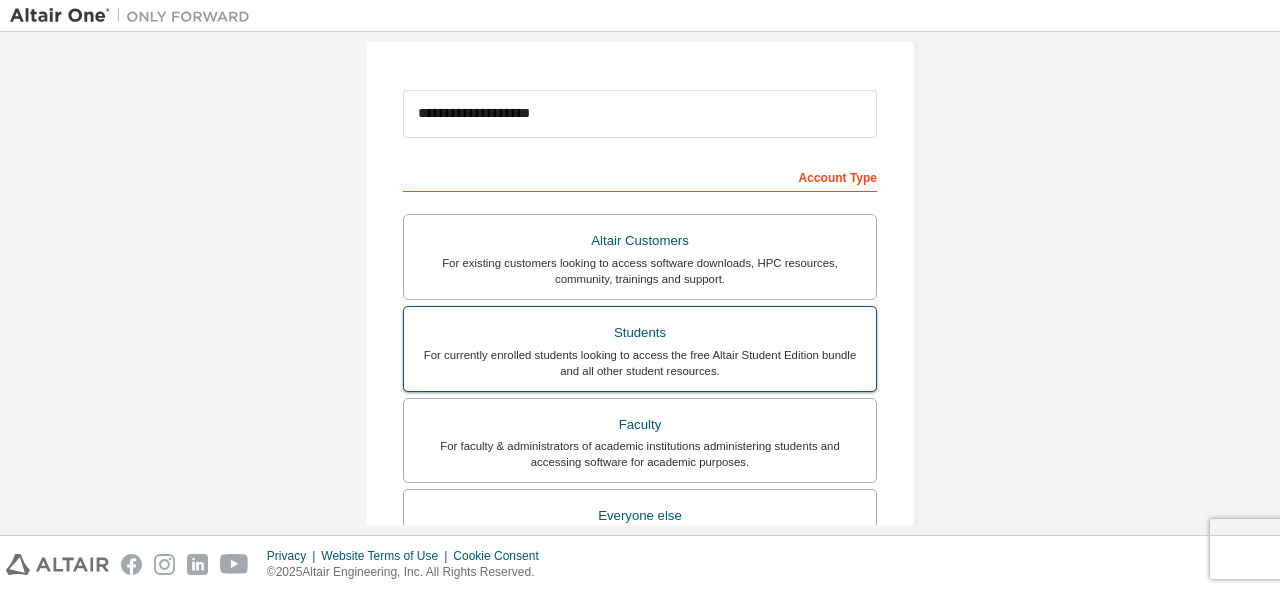 click on "Students" at bounding box center (640, 333) 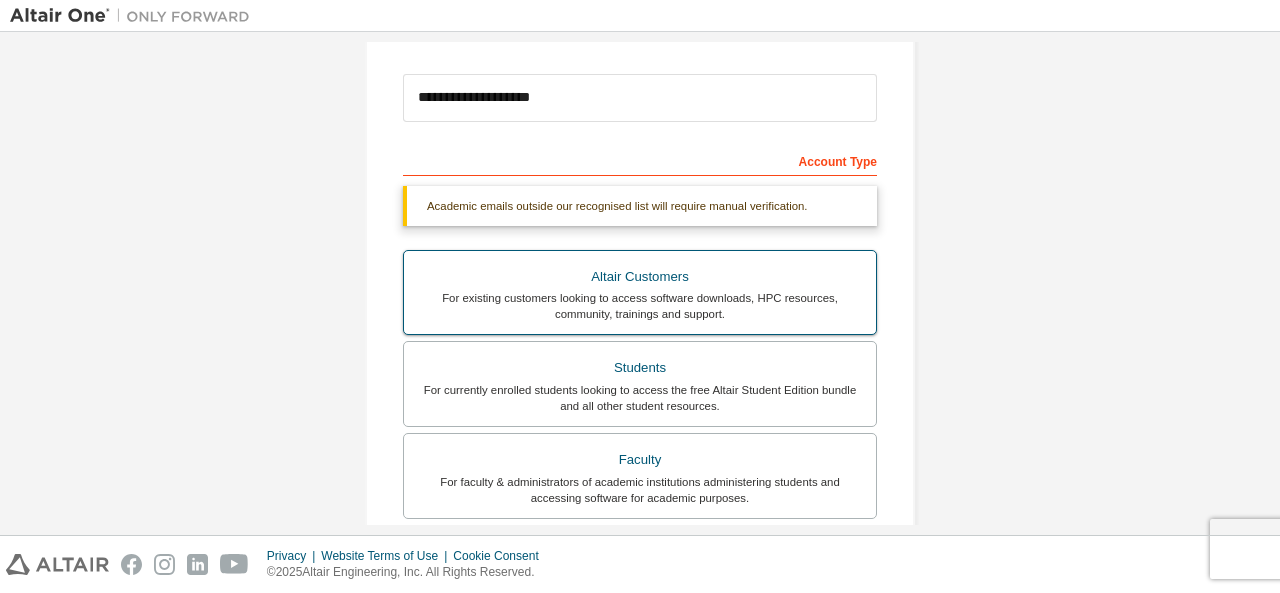 scroll, scrollTop: 200, scrollLeft: 0, axis: vertical 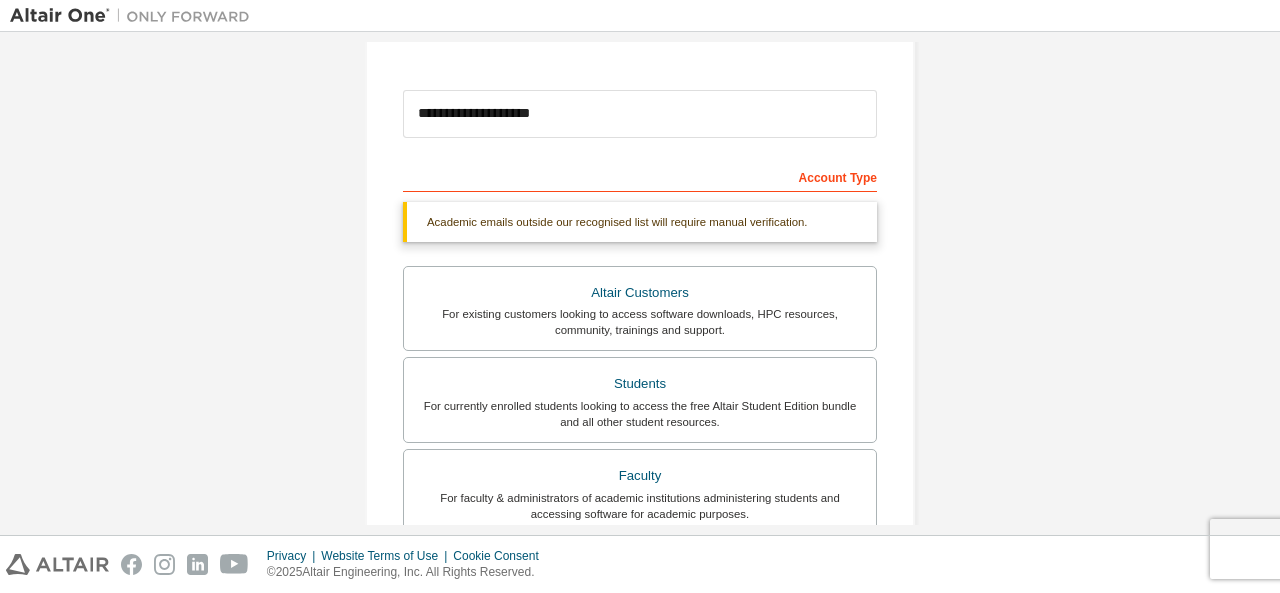 click on "Academic emails outside our recognised list will require manual verification." at bounding box center [640, 222] 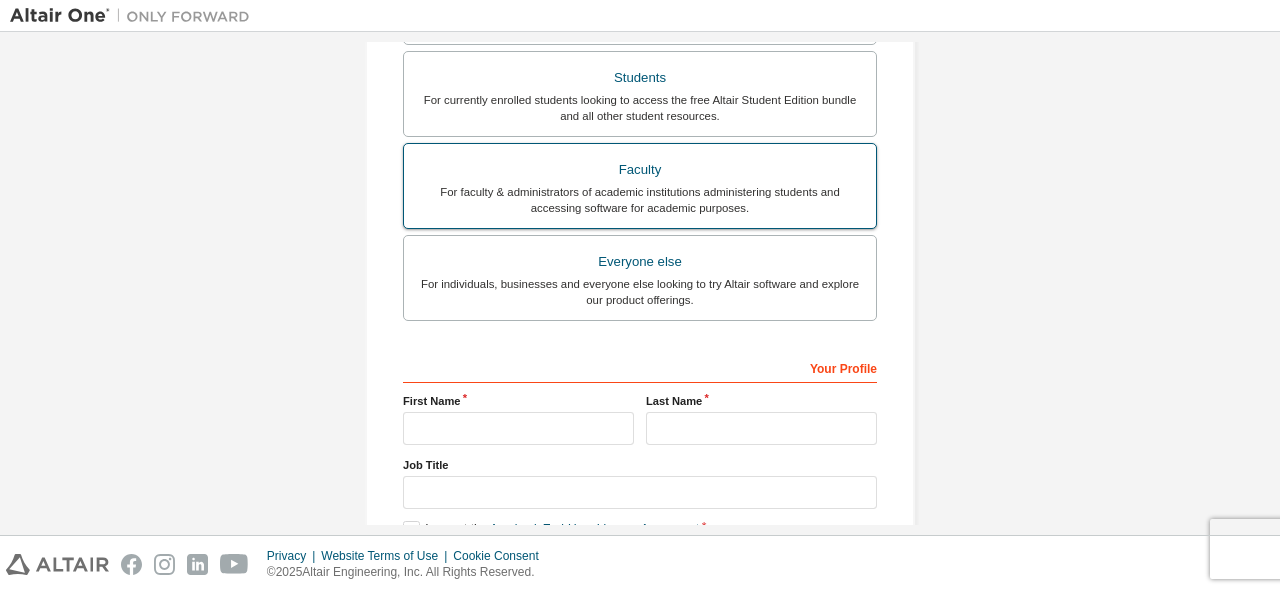 scroll, scrollTop: 622, scrollLeft: 0, axis: vertical 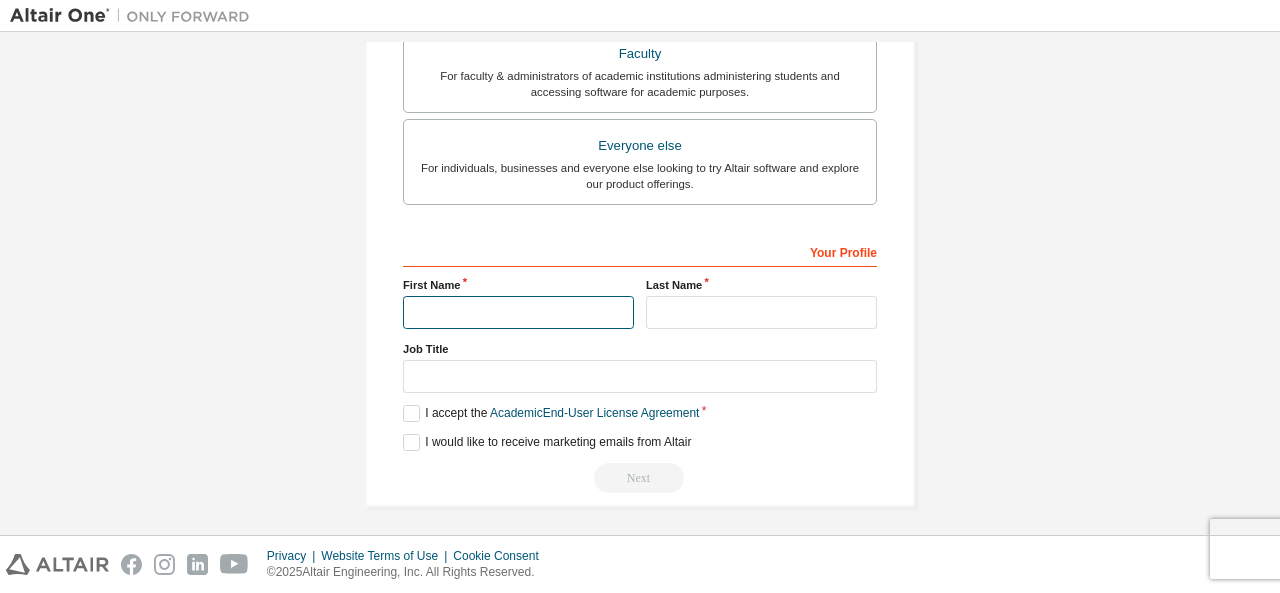 click at bounding box center [518, 312] 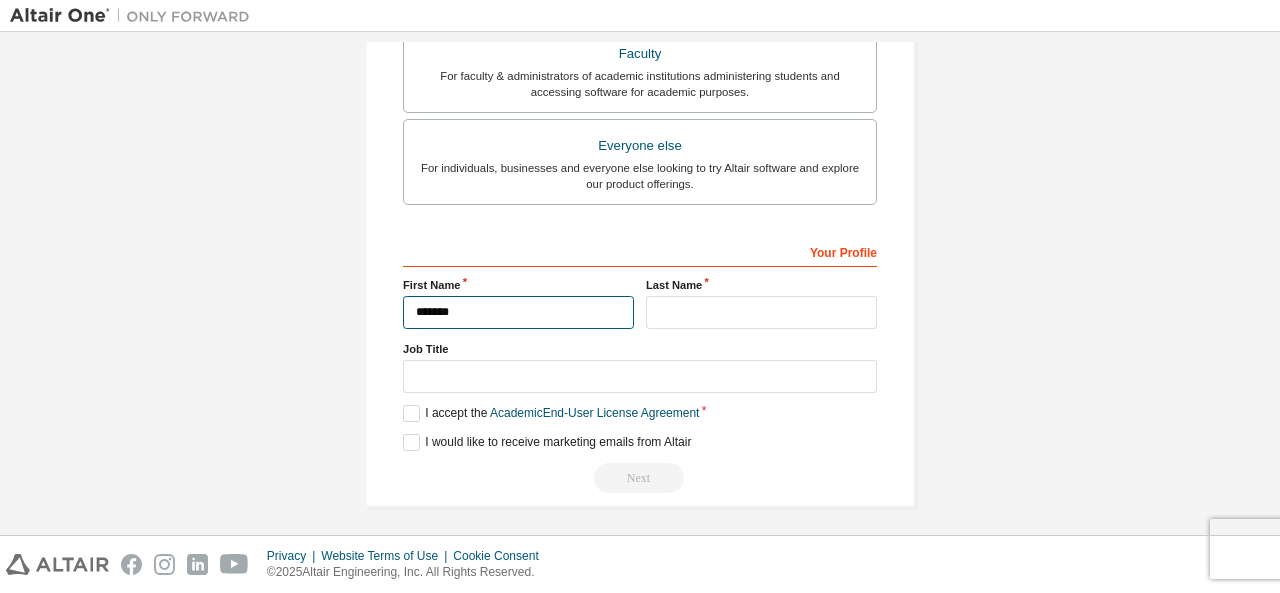 type on "*******" 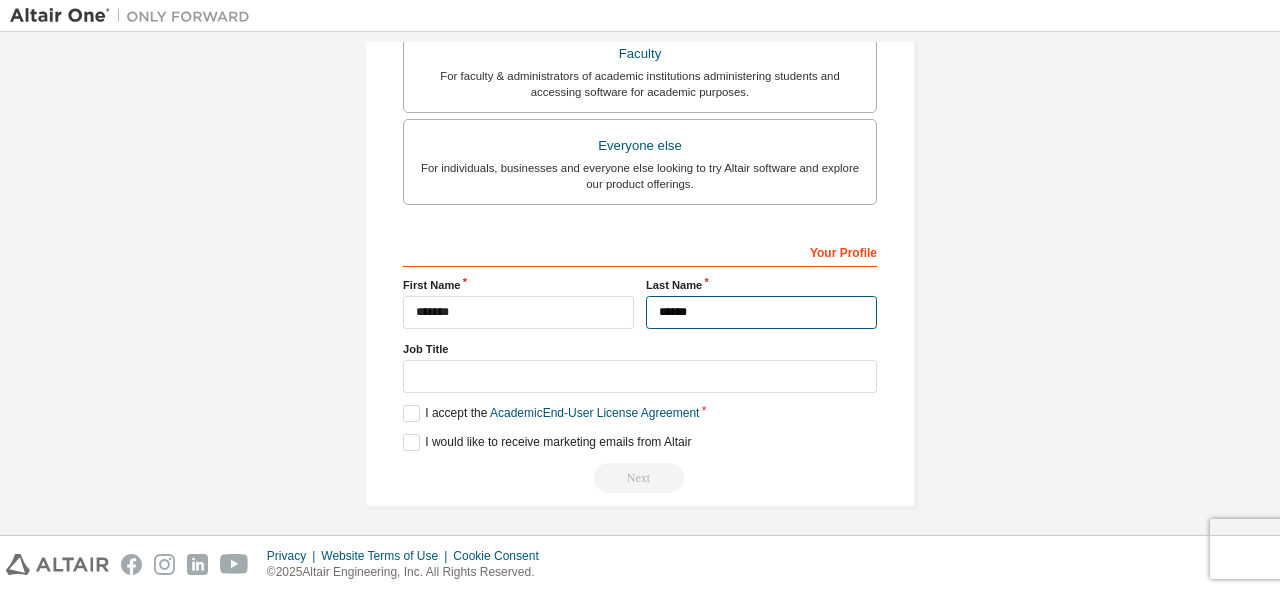 type on "******" 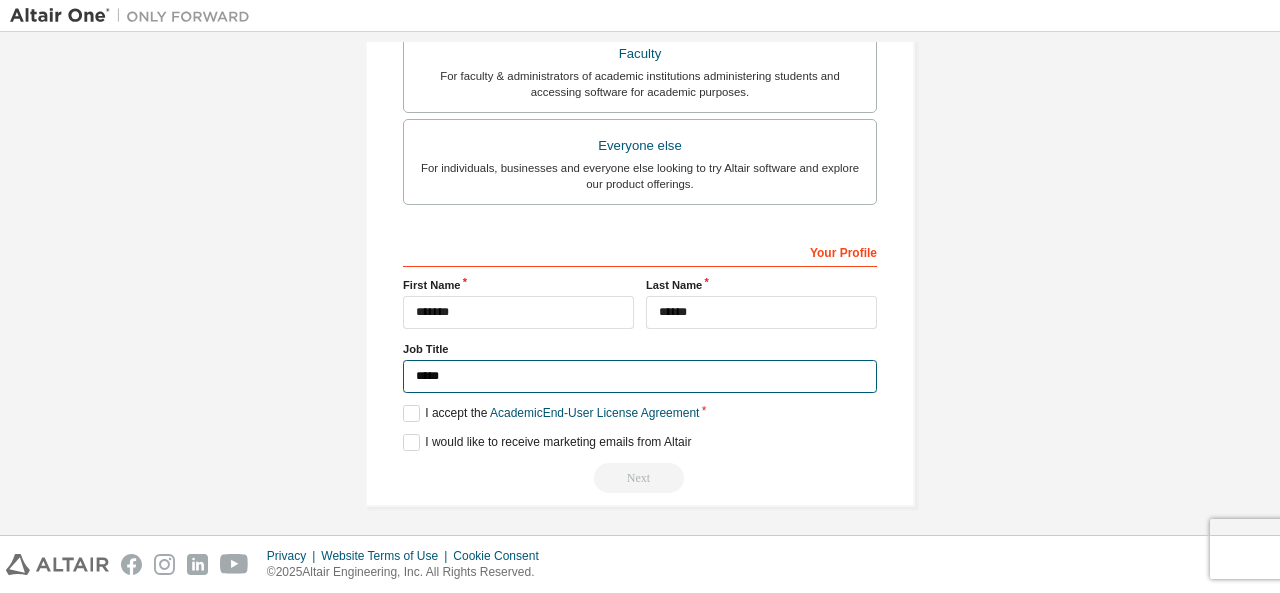drag, startPoint x: 518, startPoint y: 374, endPoint x: 242, endPoint y: 355, distance: 276.6532 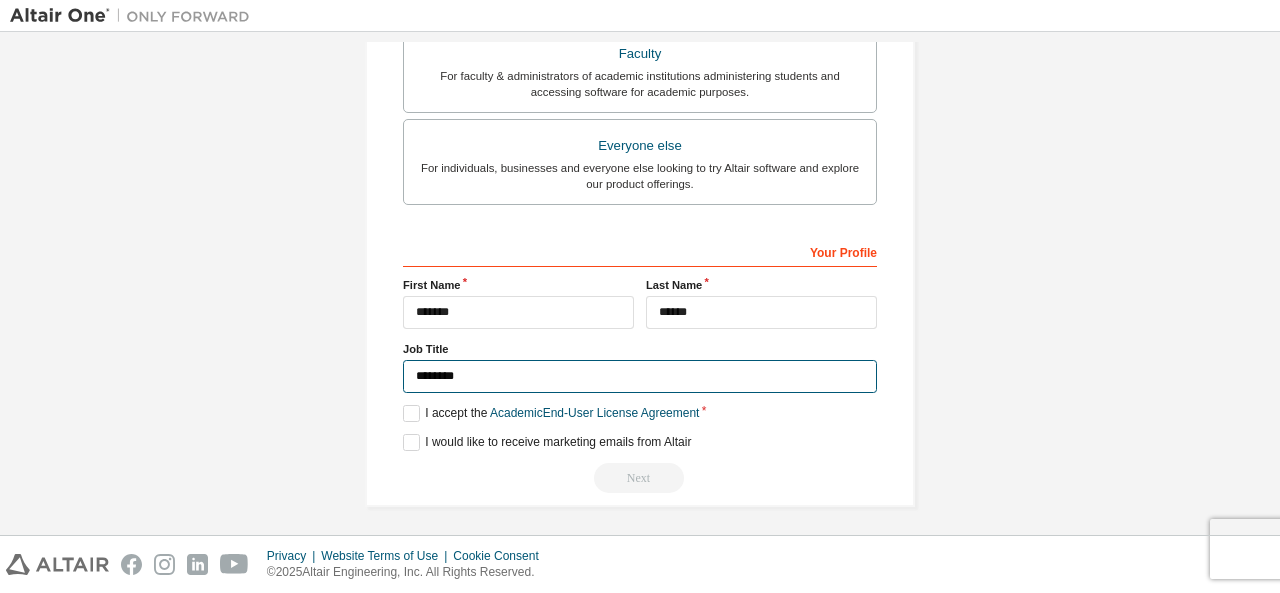 click on "********" at bounding box center (640, 376) 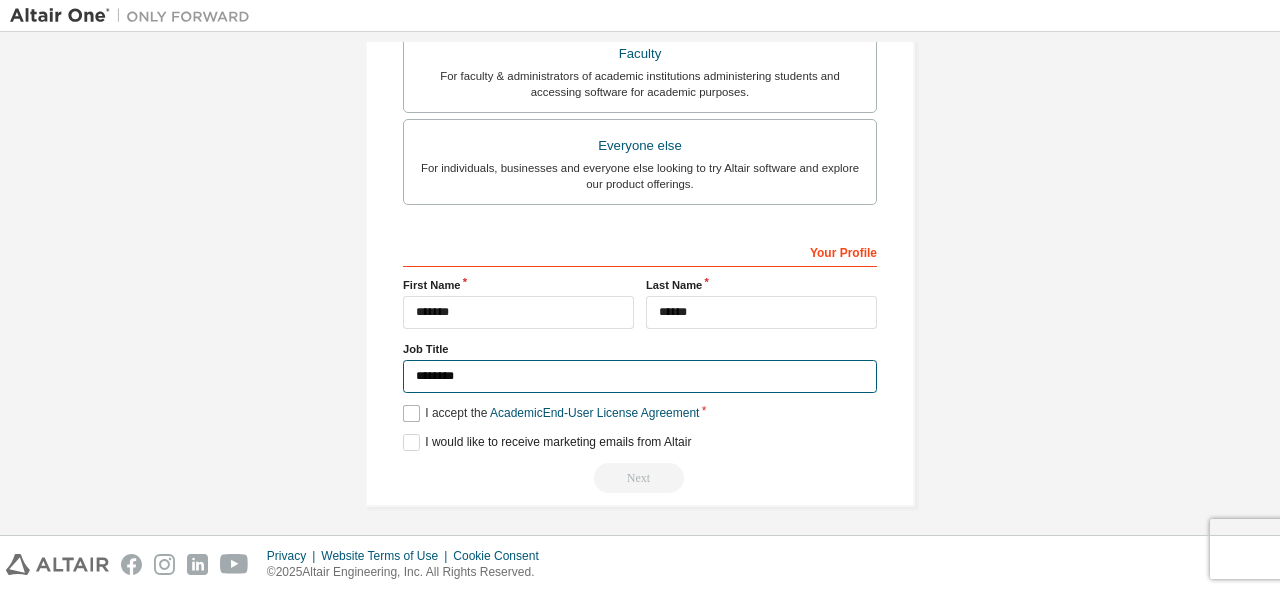 type on "********" 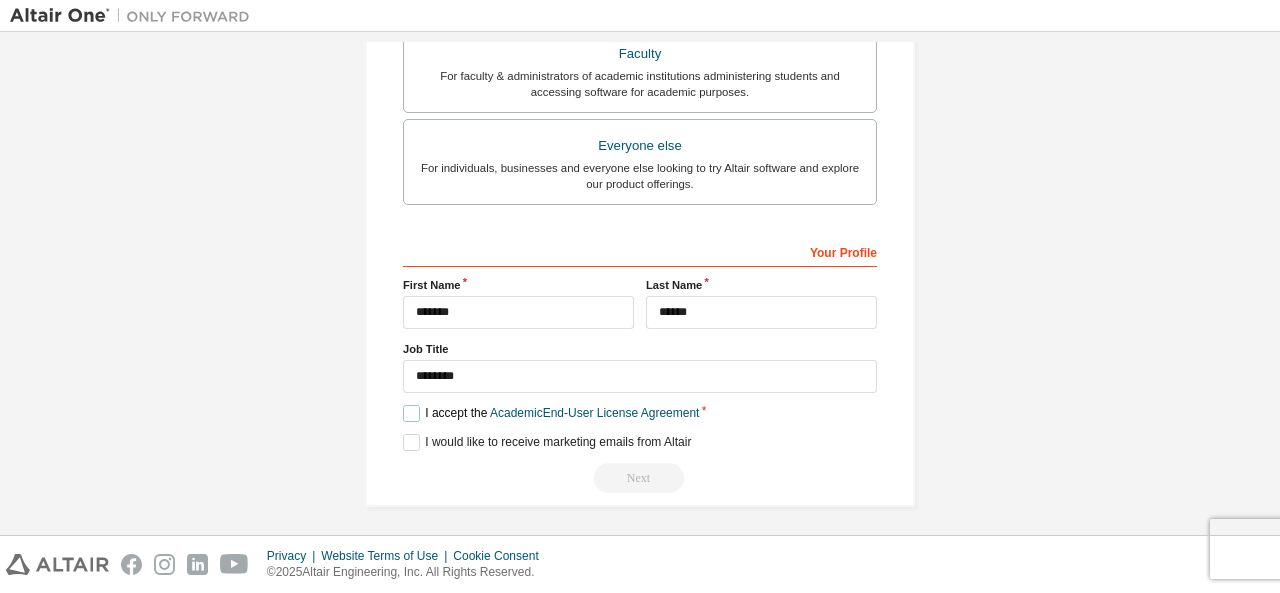 click on "I accept the   Academic   End-User License Agreement" at bounding box center [551, 413] 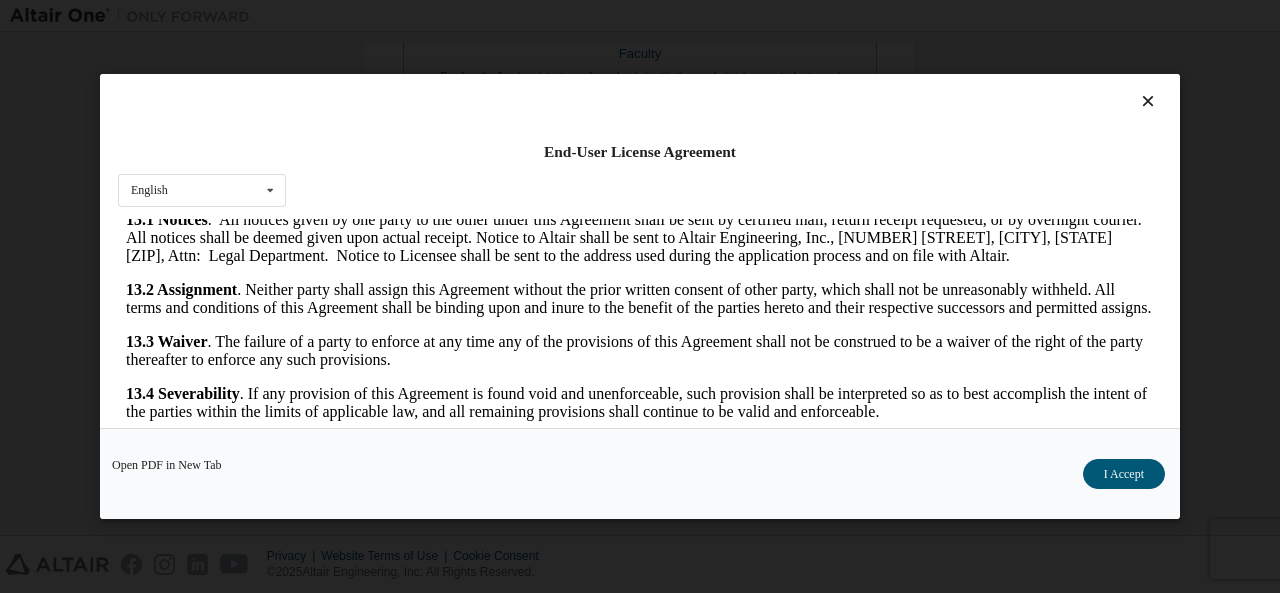 scroll, scrollTop: 3338, scrollLeft: 0, axis: vertical 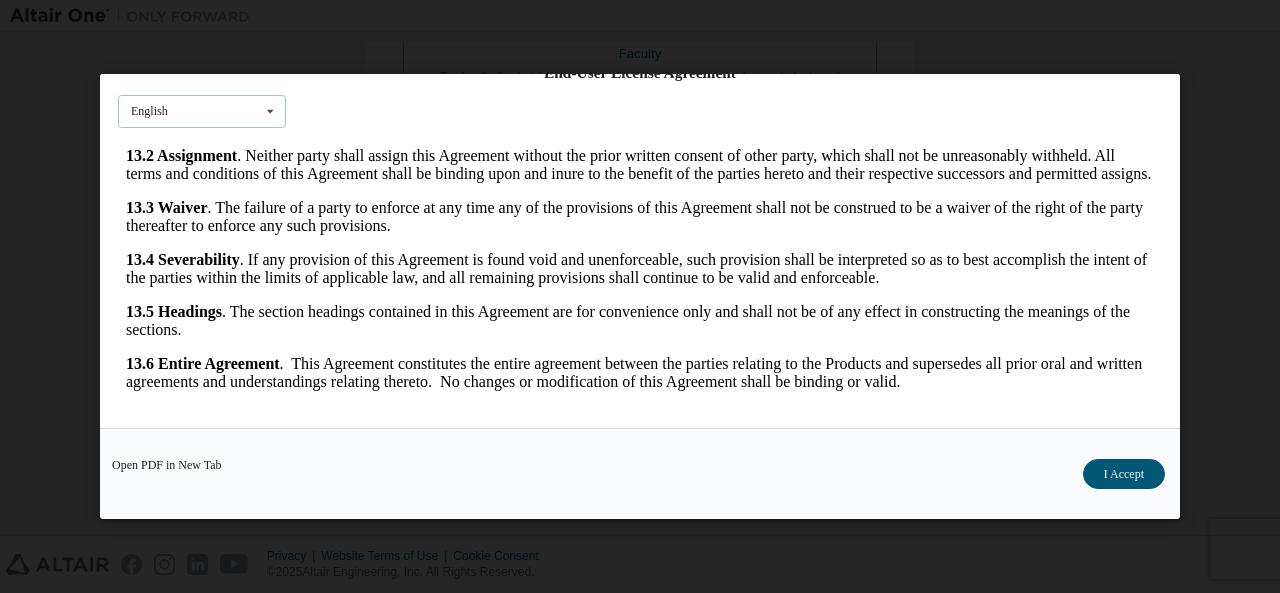 click at bounding box center [270, 111] 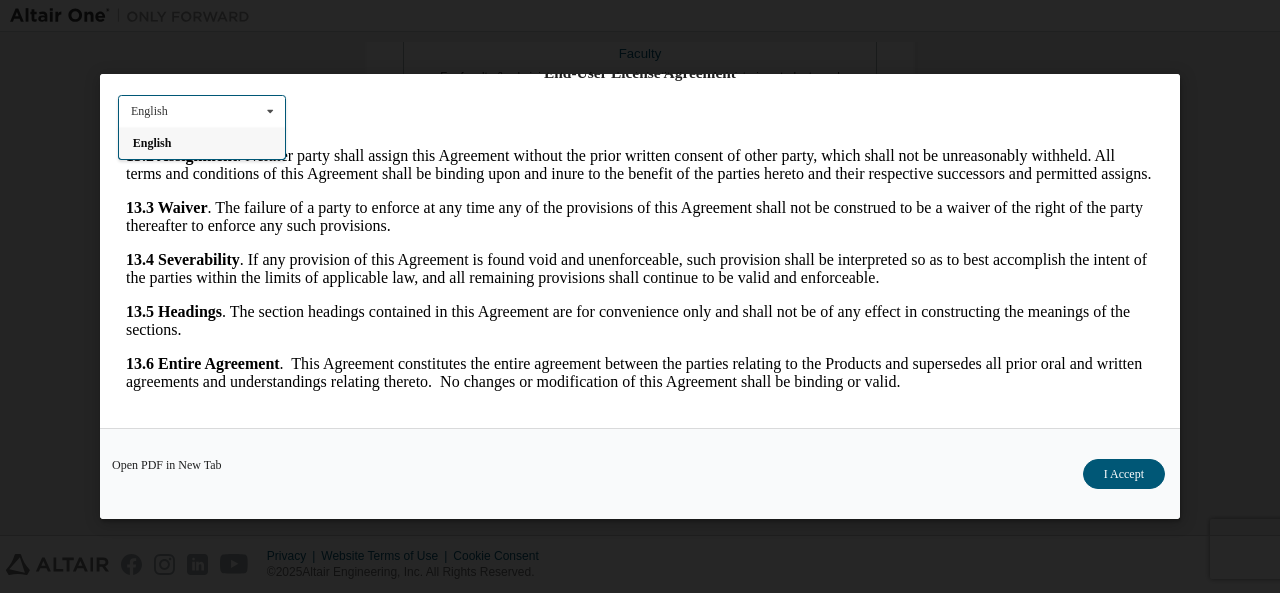click on "13.2 Assignment . Neither party shall assign this
Agreement without the prior written consent of other party, which shall
not be unreasonably withheld. All terms and conditions of this Agreement
shall be binding upon and inure to the benefit of the parties hereto and
their respective successors and permitted assigns." at bounding box center [640, 164] 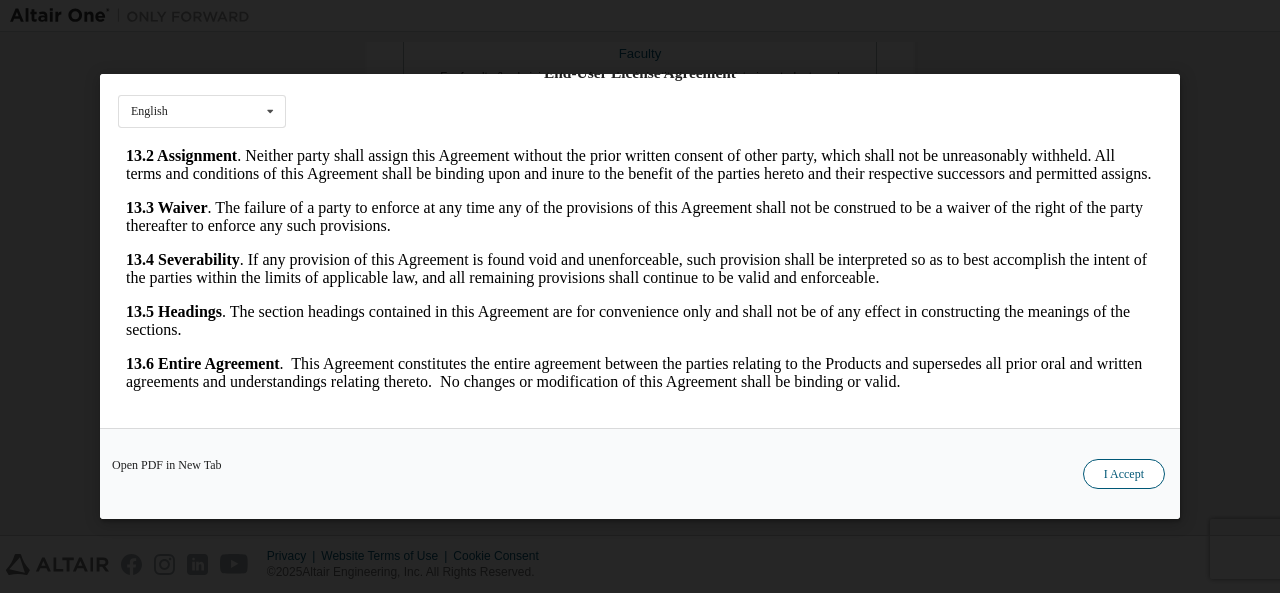 click on "I Accept" at bounding box center (1124, 474) 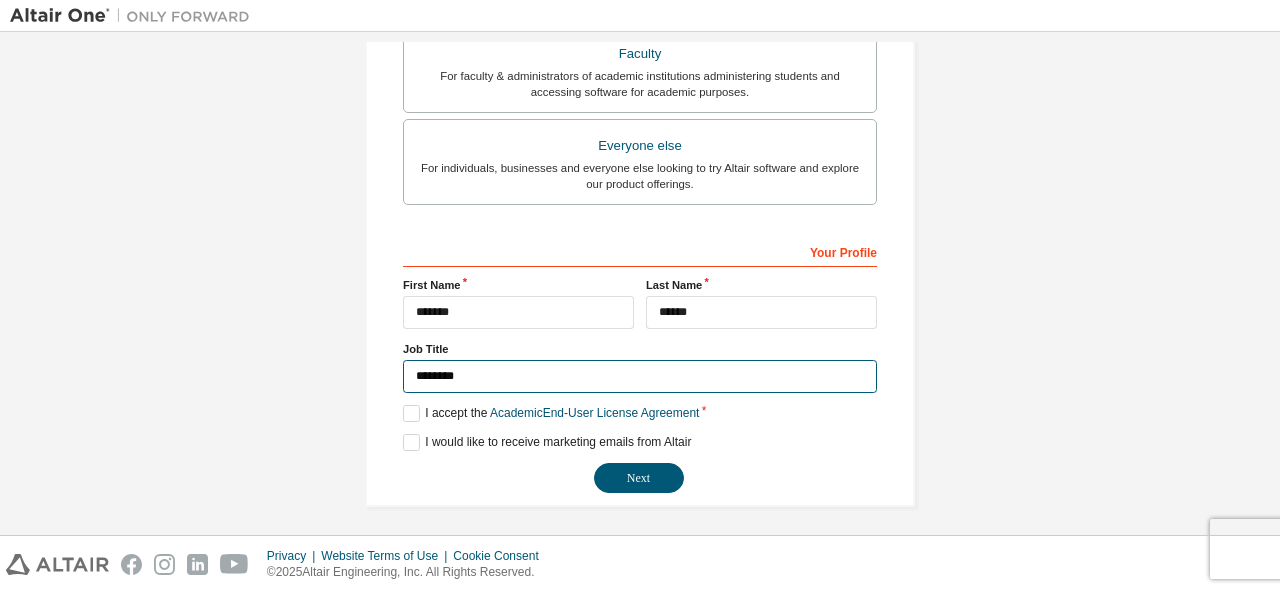 click on "********" at bounding box center (640, 376) 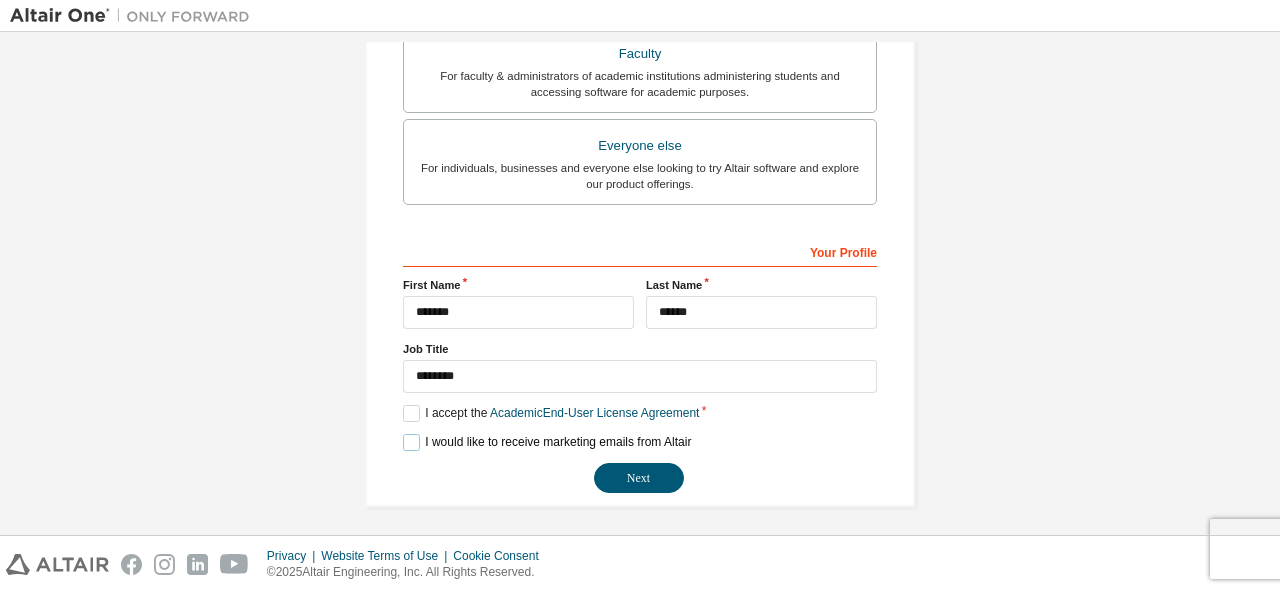 click on "I would like to receive marketing emails from Altair" at bounding box center (547, 442) 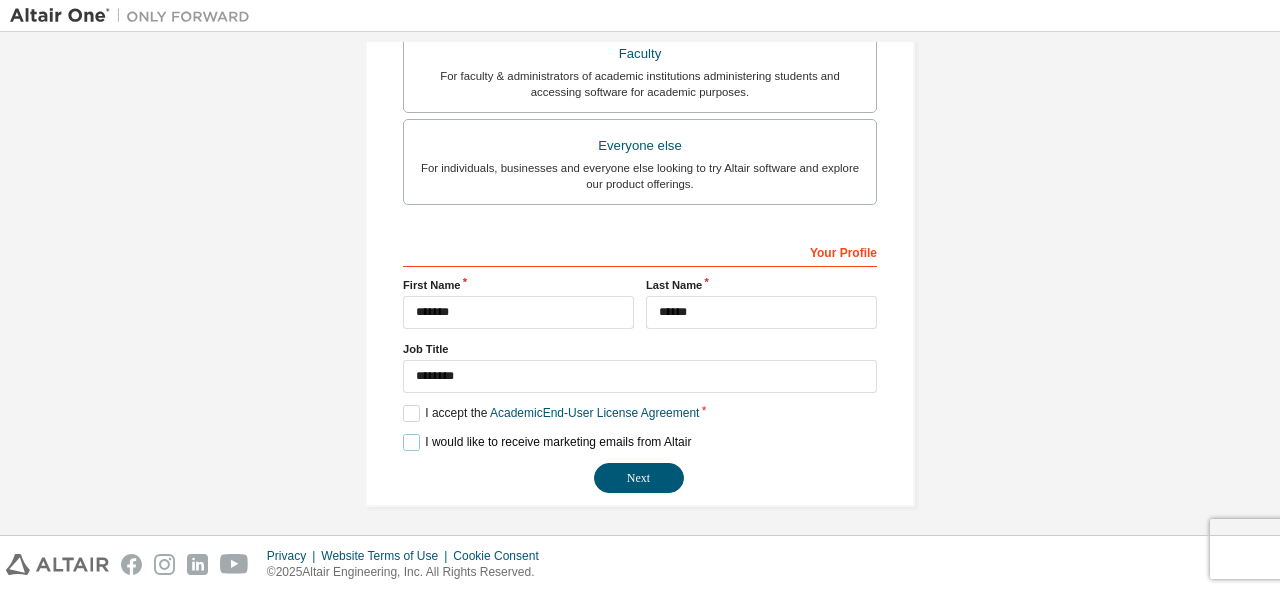 click on "I would like to receive marketing emails from Altair" at bounding box center (547, 442) 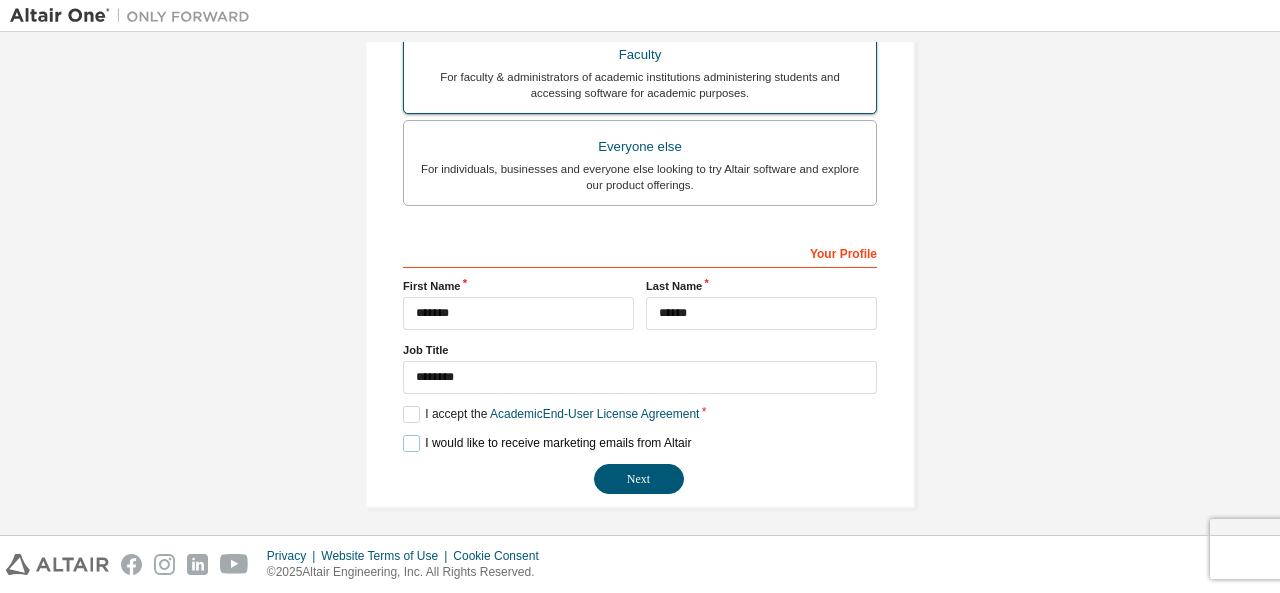 scroll, scrollTop: 622, scrollLeft: 0, axis: vertical 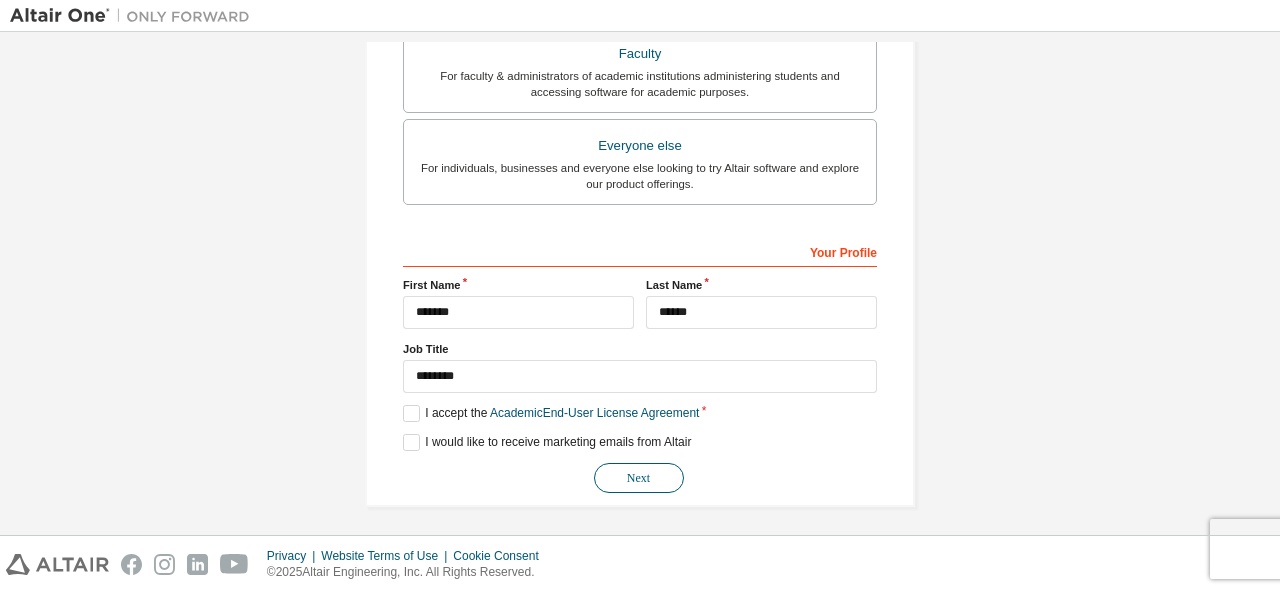 click on "Next" at bounding box center (639, 478) 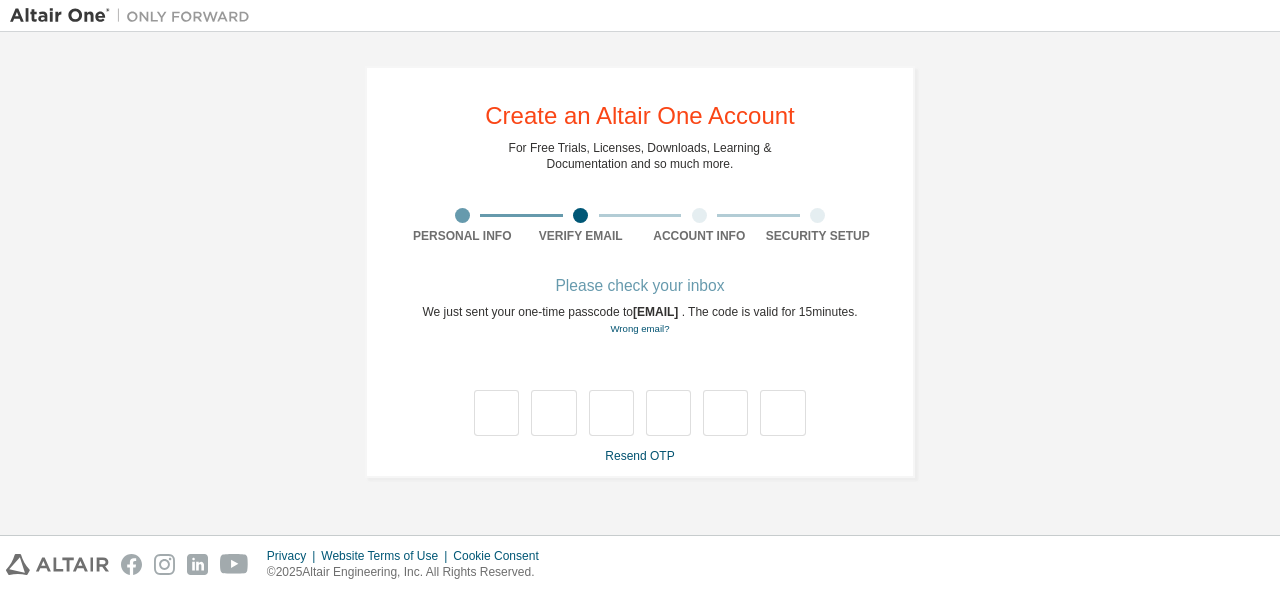 scroll, scrollTop: 0, scrollLeft: 0, axis: both 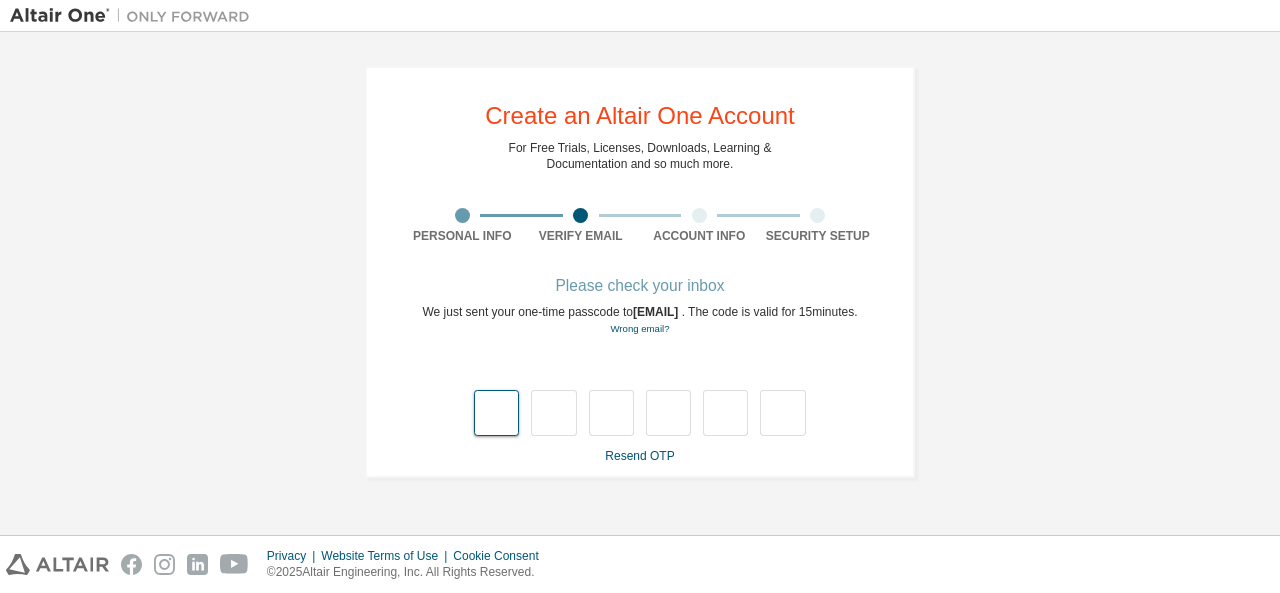type on "*" 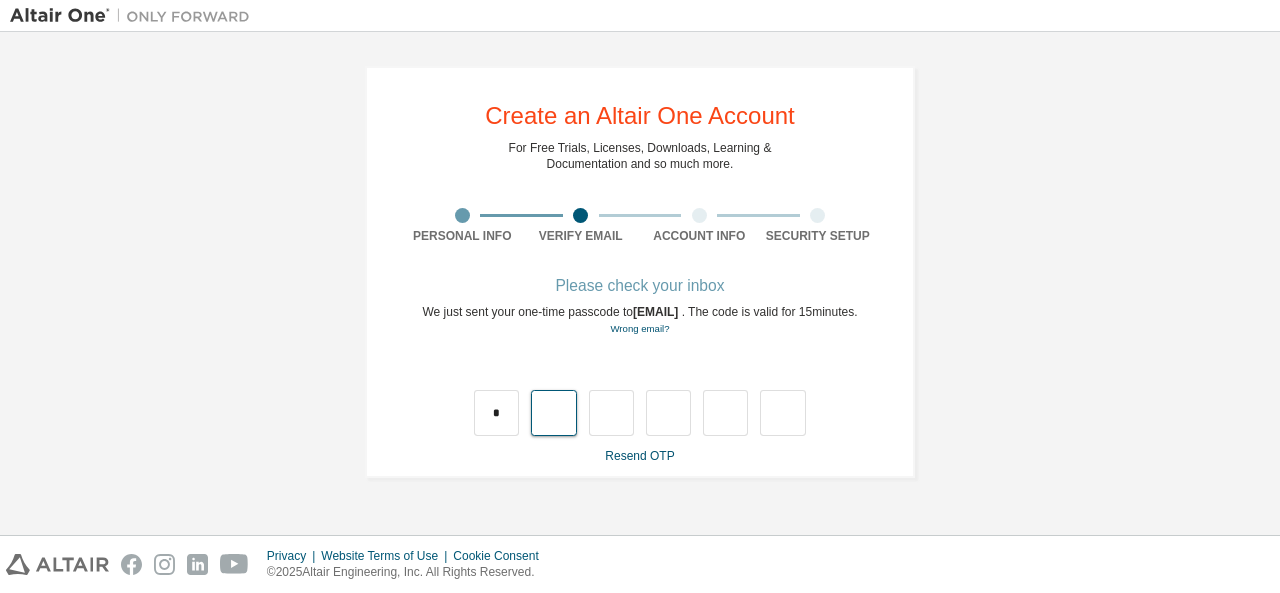 type on "*" 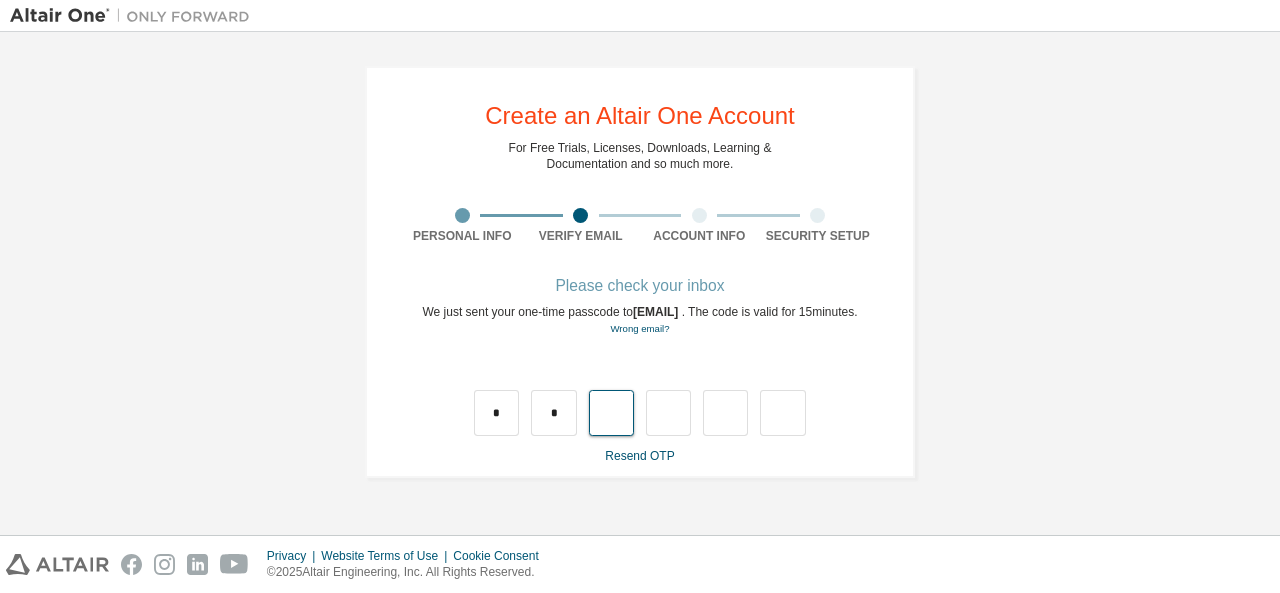 type on "*" 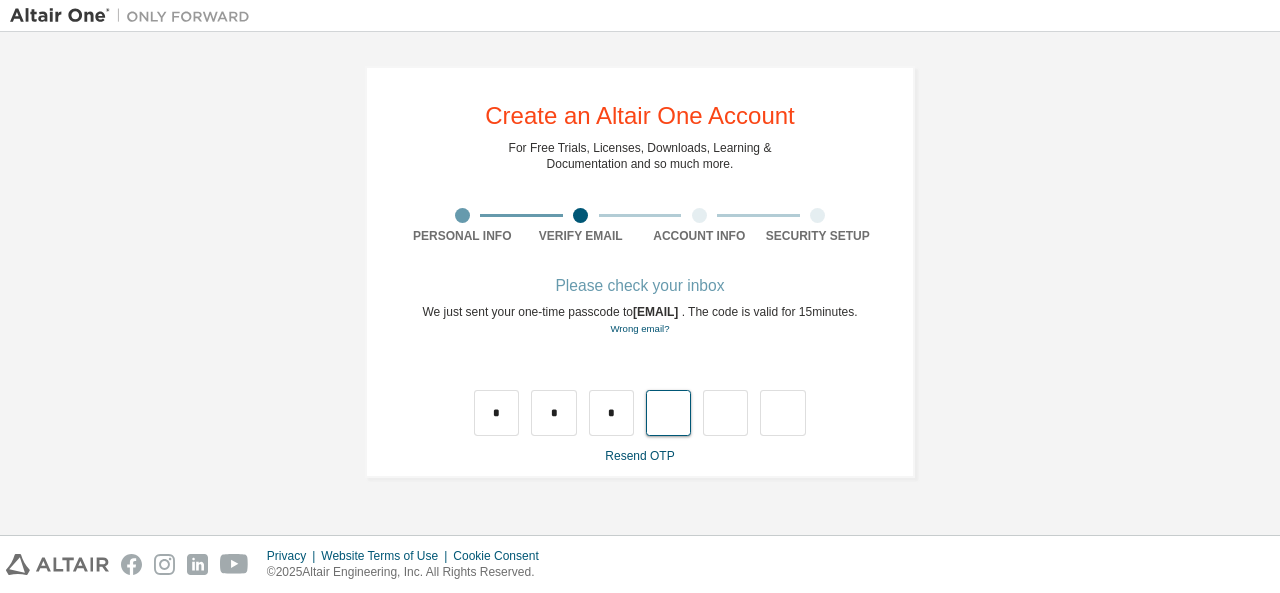 type on "*" 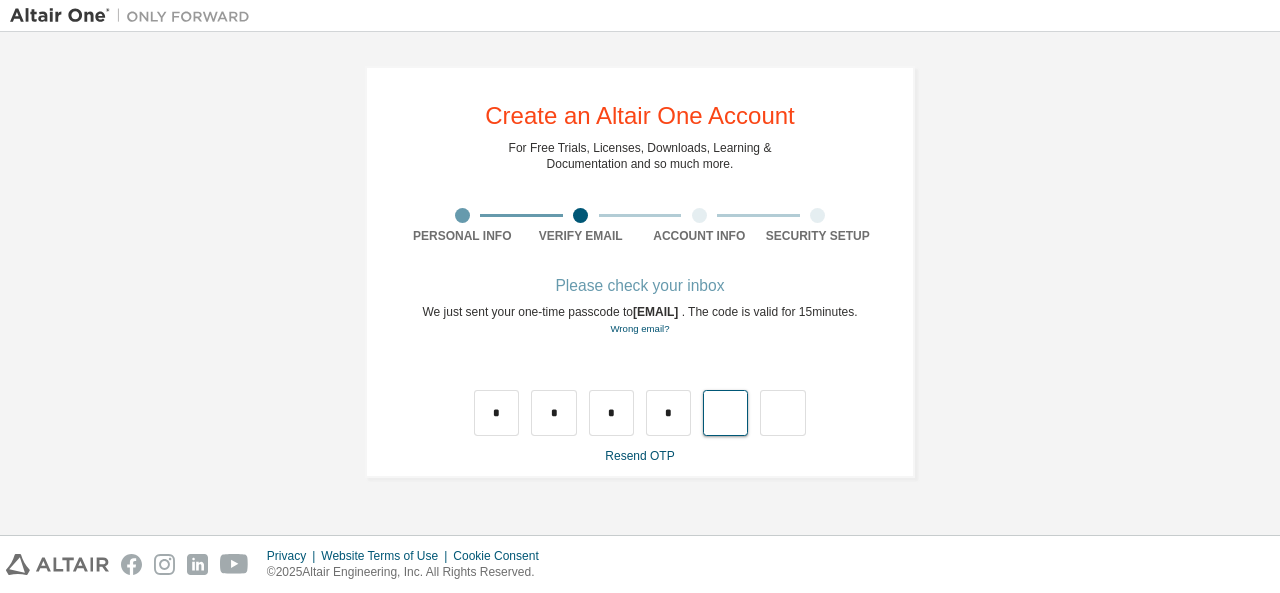 type on "*" 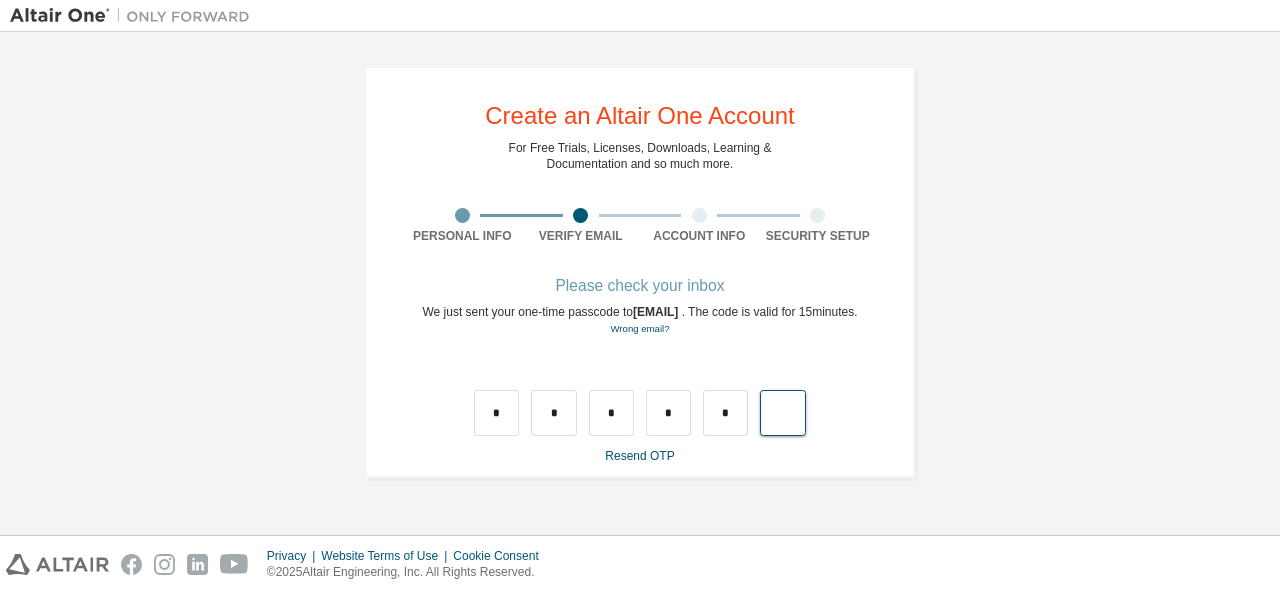 type on "*" 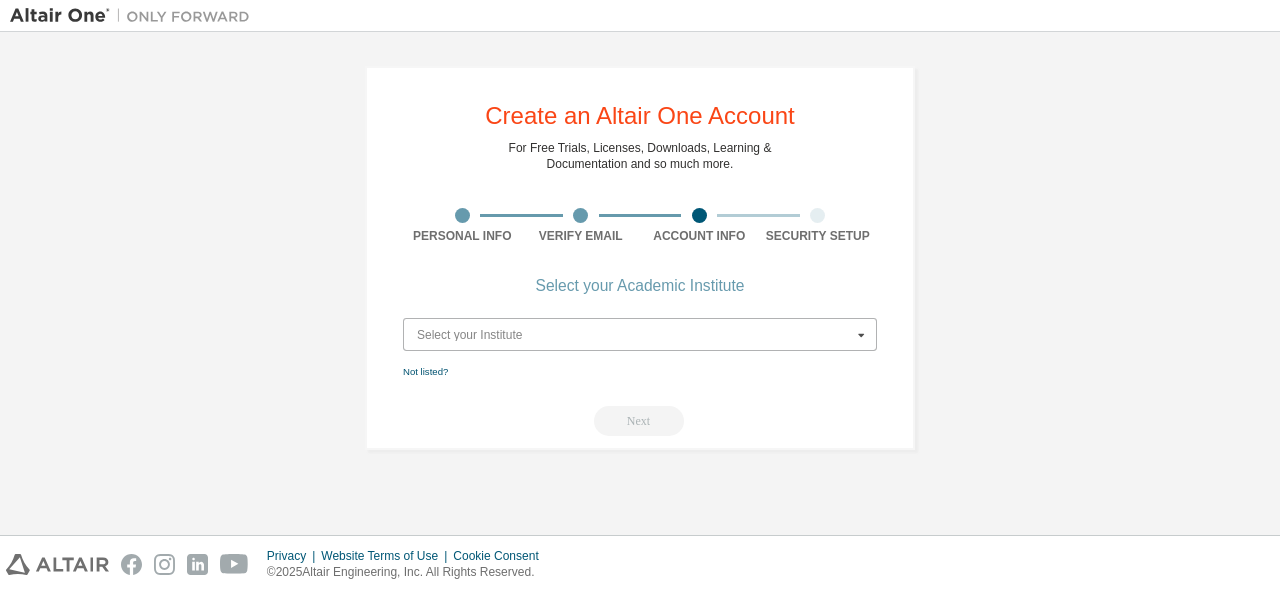 click at bounding box center [641, 334] 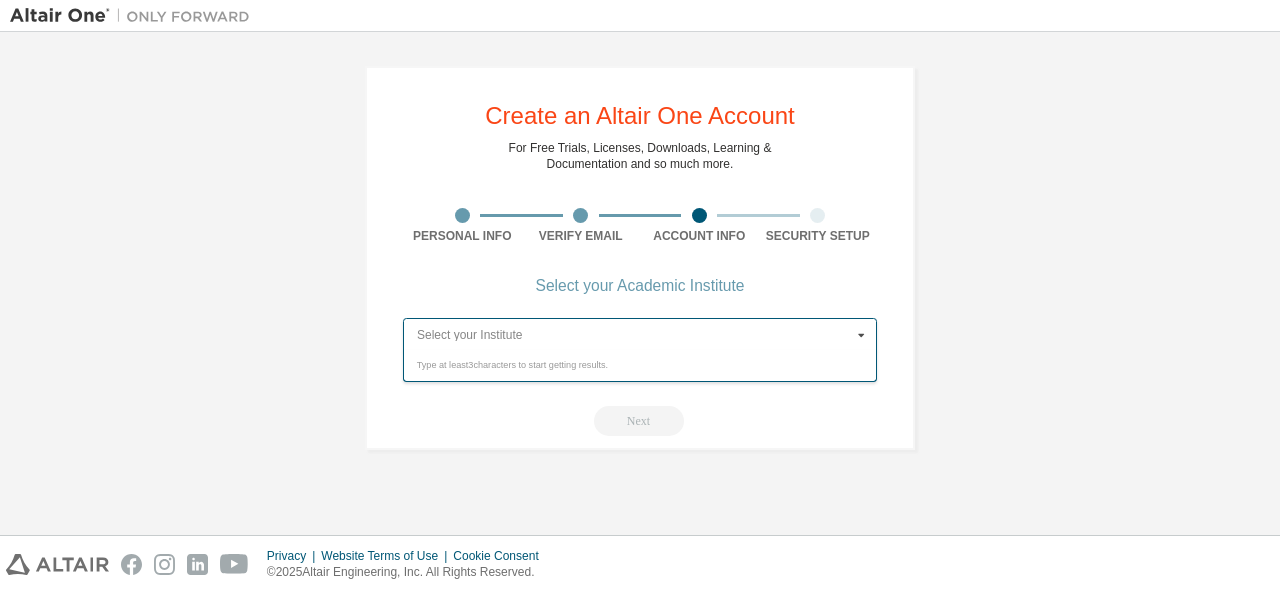 click at bounding box center (641, 334) 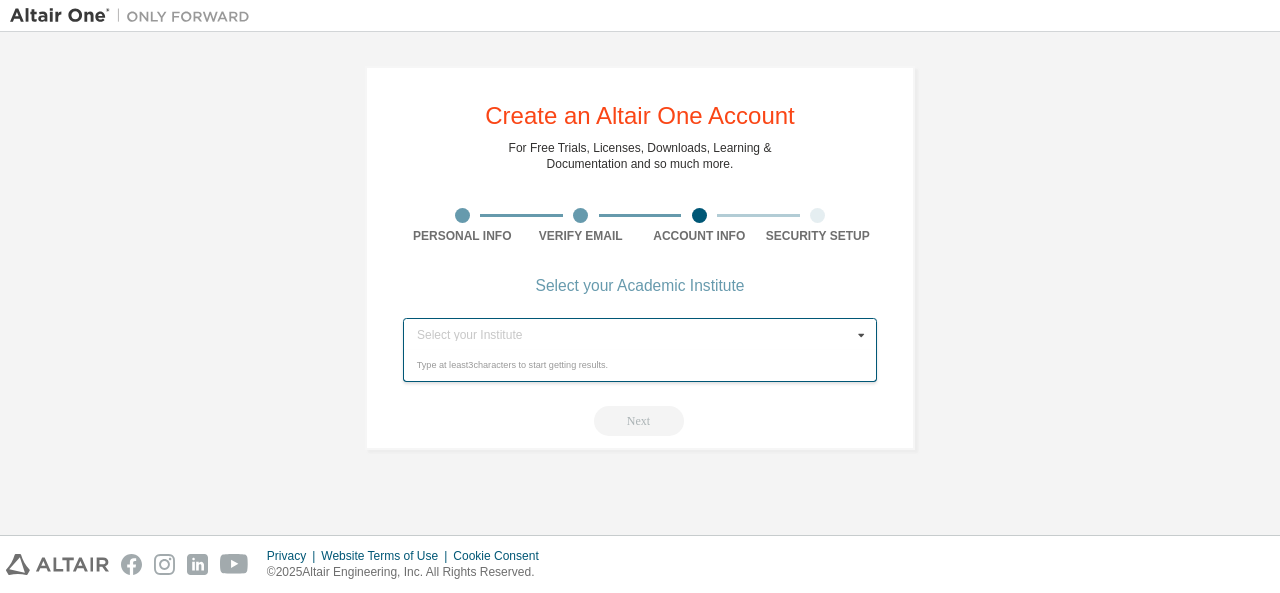 click at bounding box center [861, 334] 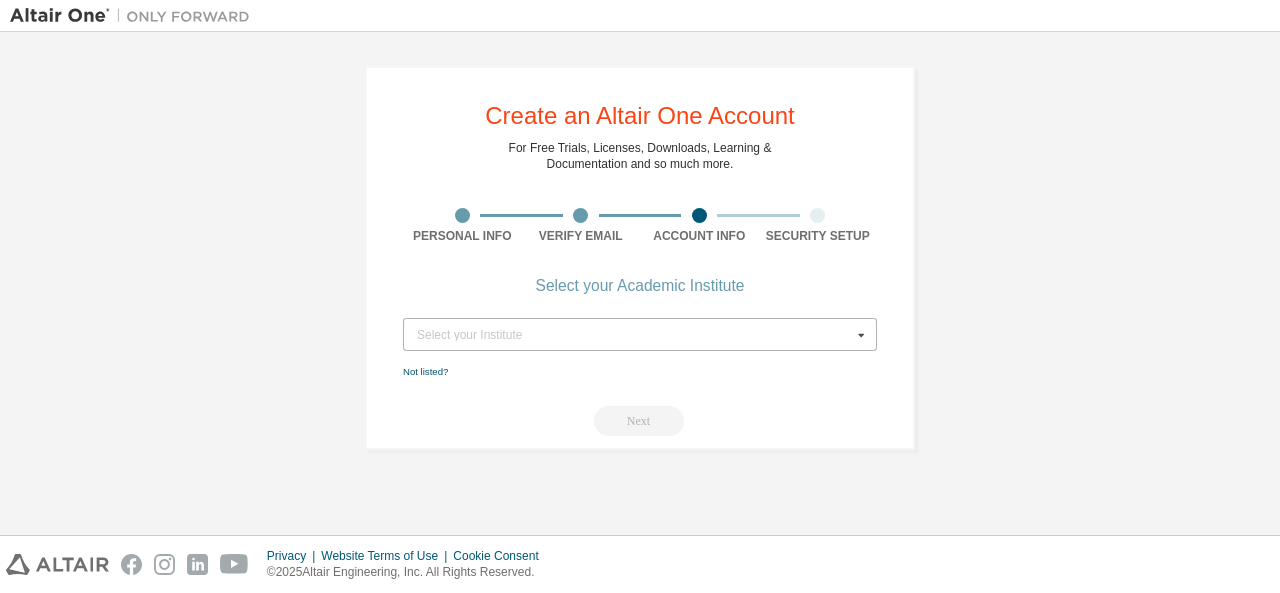 click at bounding box center [861, 334] 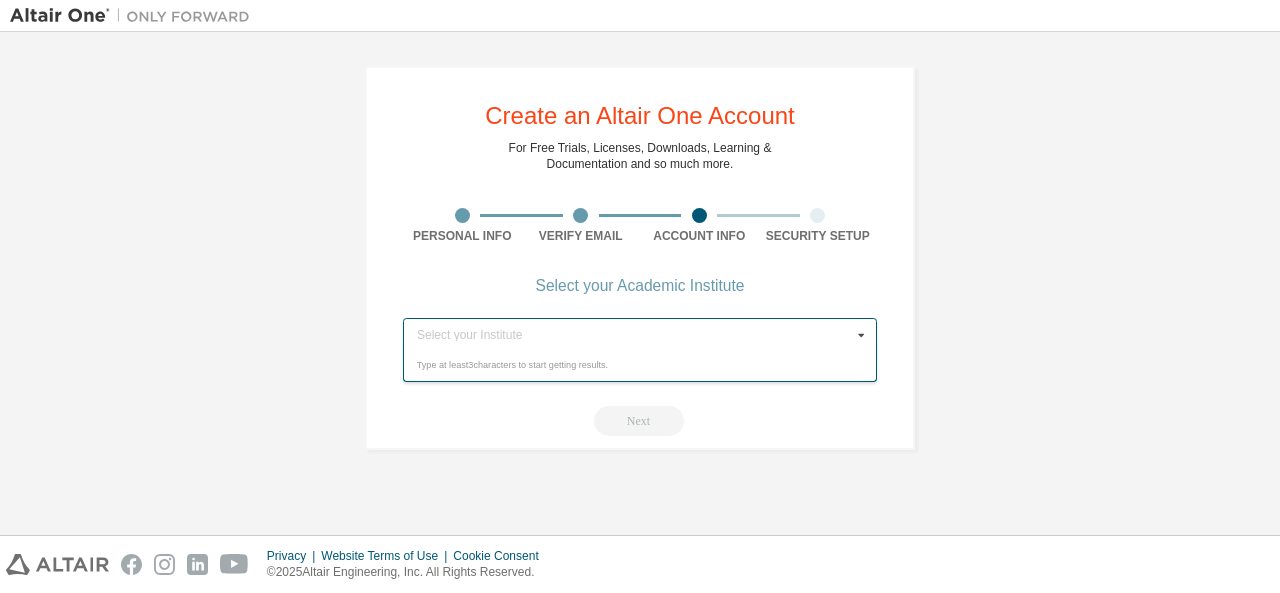 click on "Type at least  3  characters to start getting results." at bounding box center [640, 366] 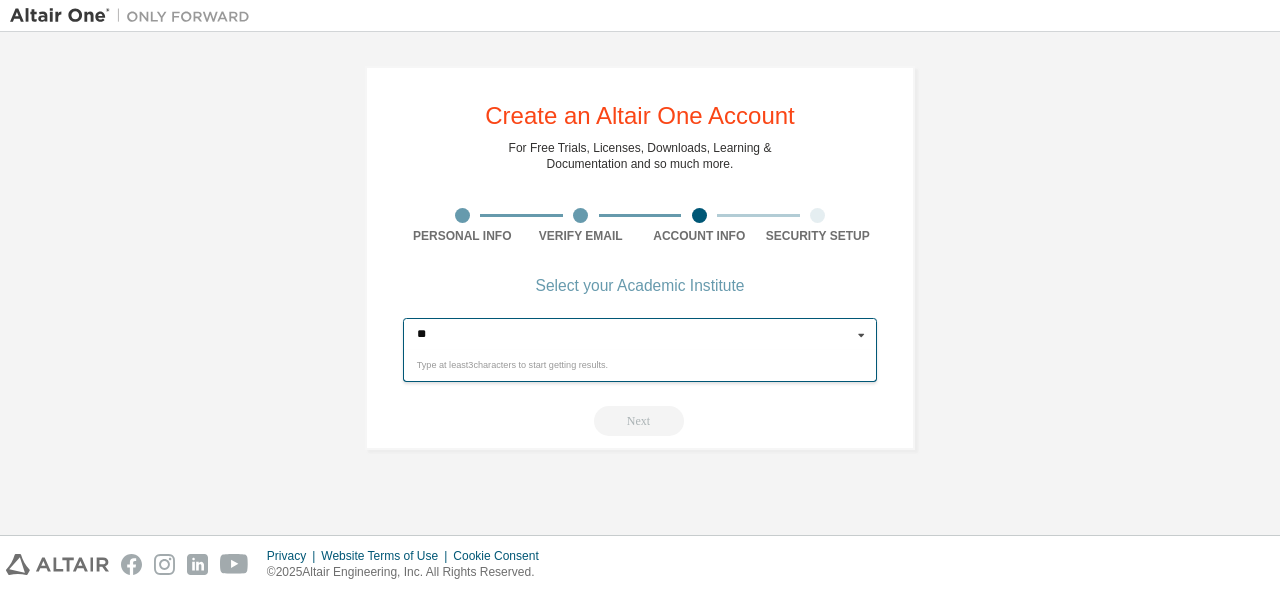 type on "*" 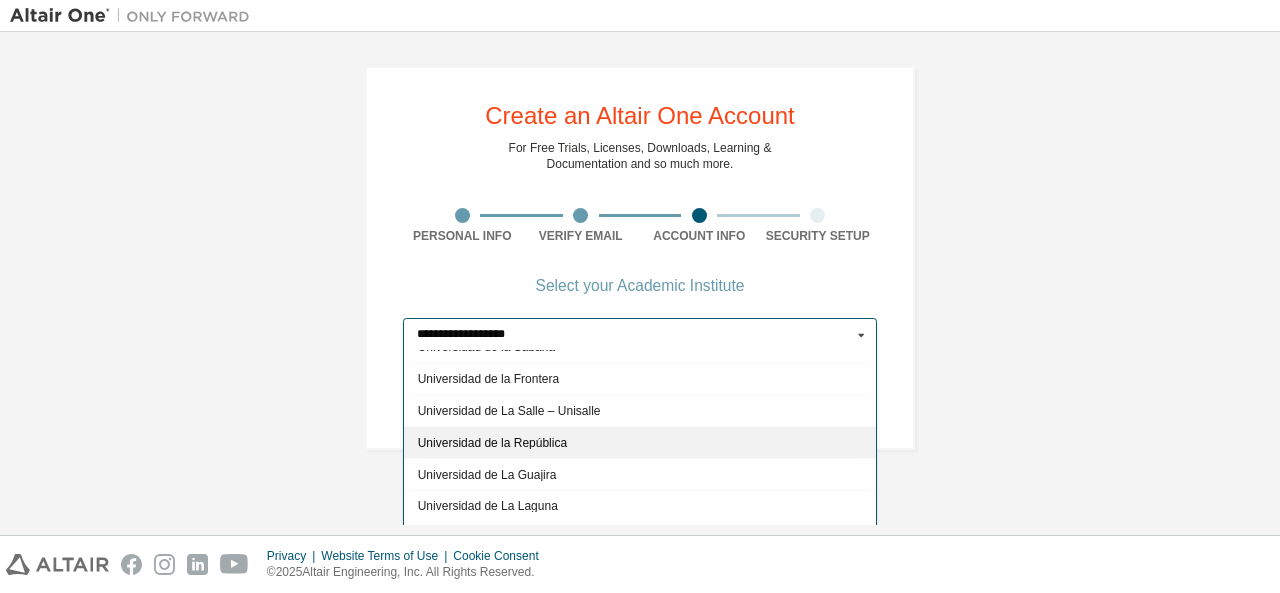 scroll, scrollTop: 92, scrollLeft: 0, axis: vertical 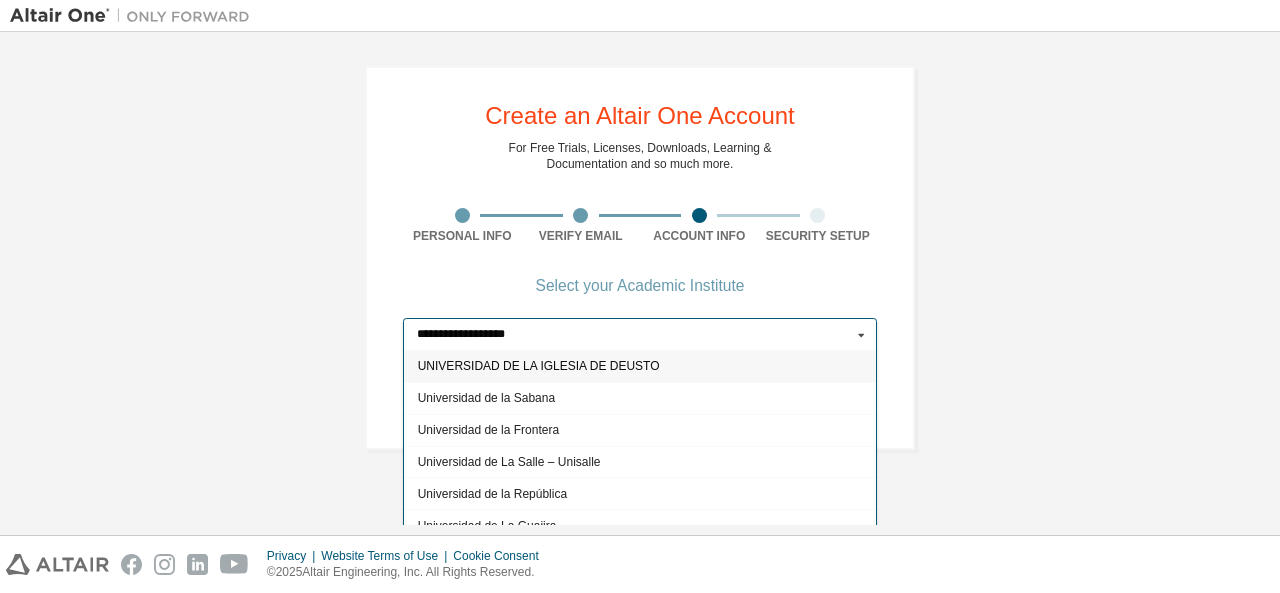 drag, startPoint x: 554, startPoint y: 337, endPoint x: 345, endPoint y: 327, distance: 209.2391 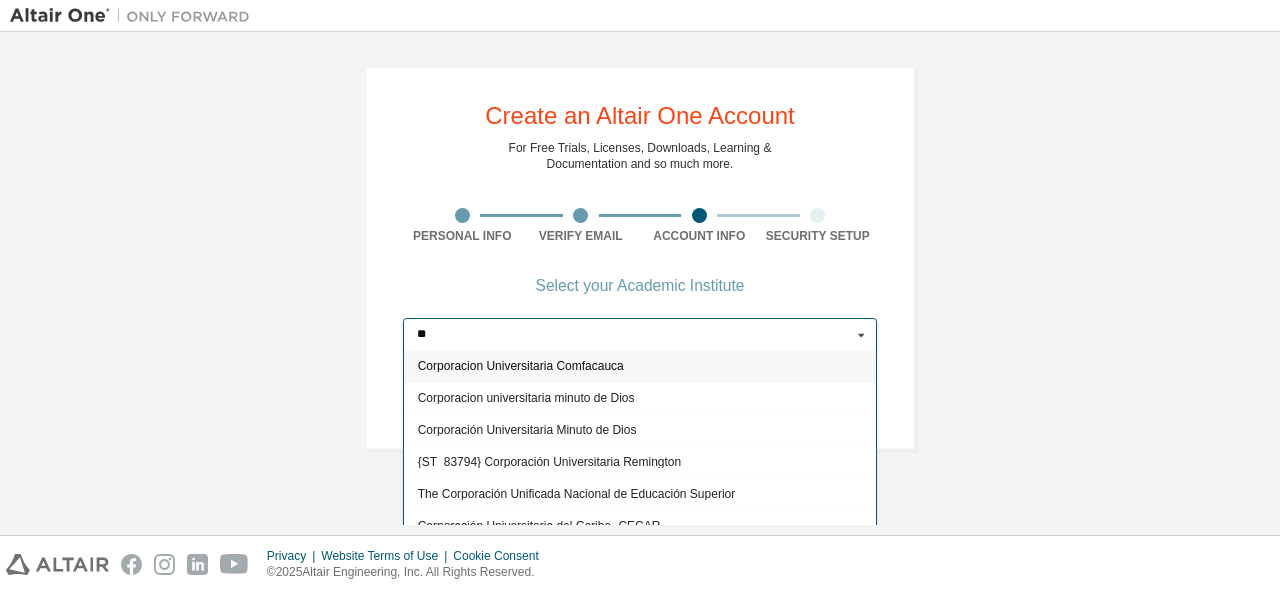 type on "*" 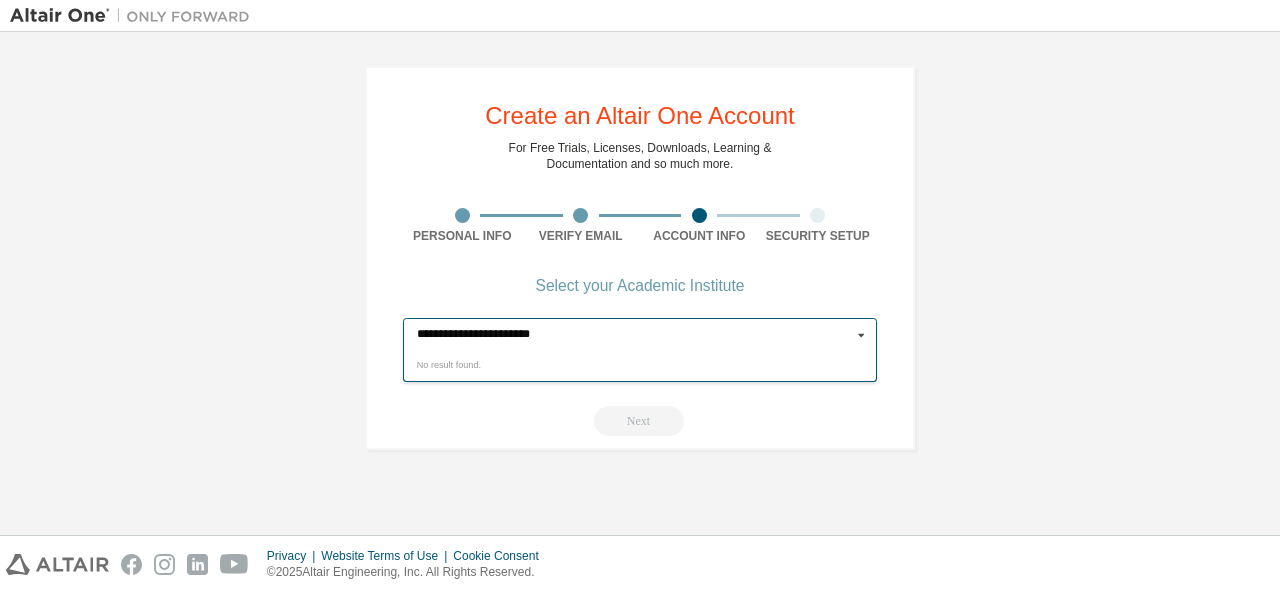 drag, startPoint x: 568, startPoint y: 337, endPoint x: 183, endPoint y: 277, distance: 389.64728 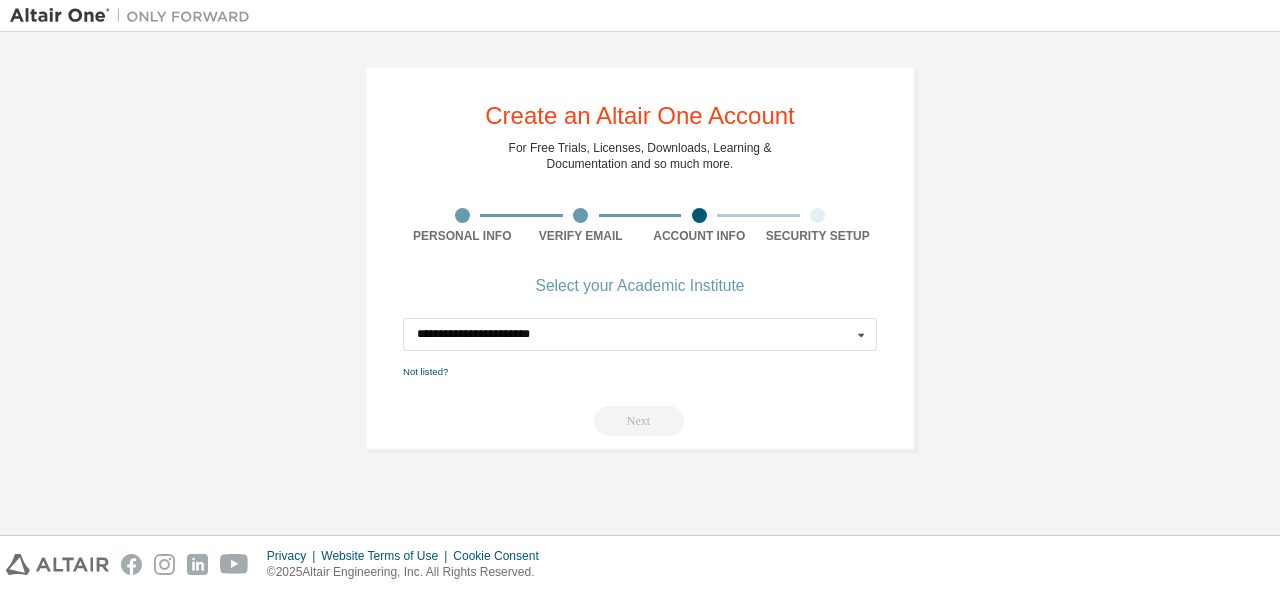type on "**********" 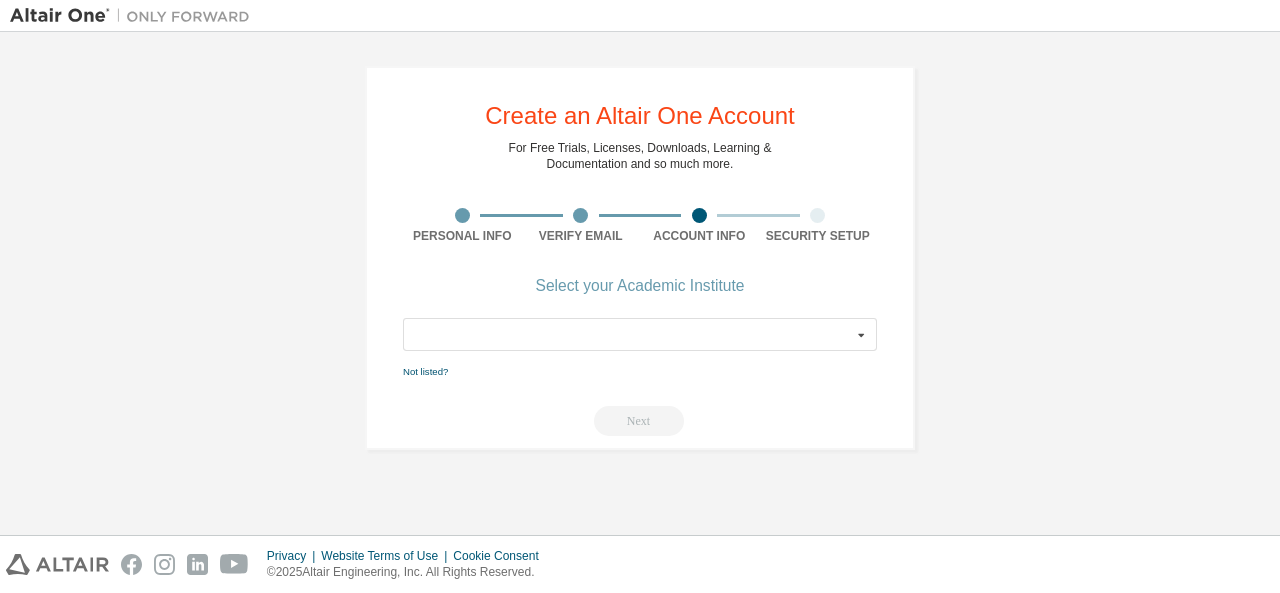click on "Select your Institute No result found. Not listed? Next" at bounding box center (640, 377) 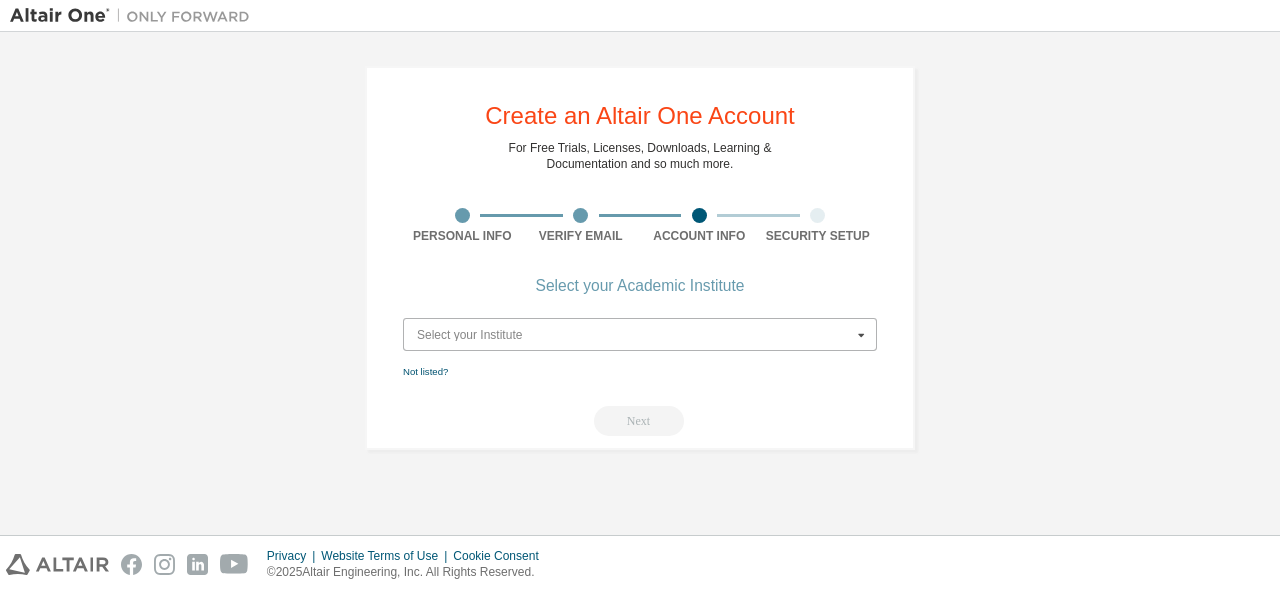 click at bounding box center (641, 334) 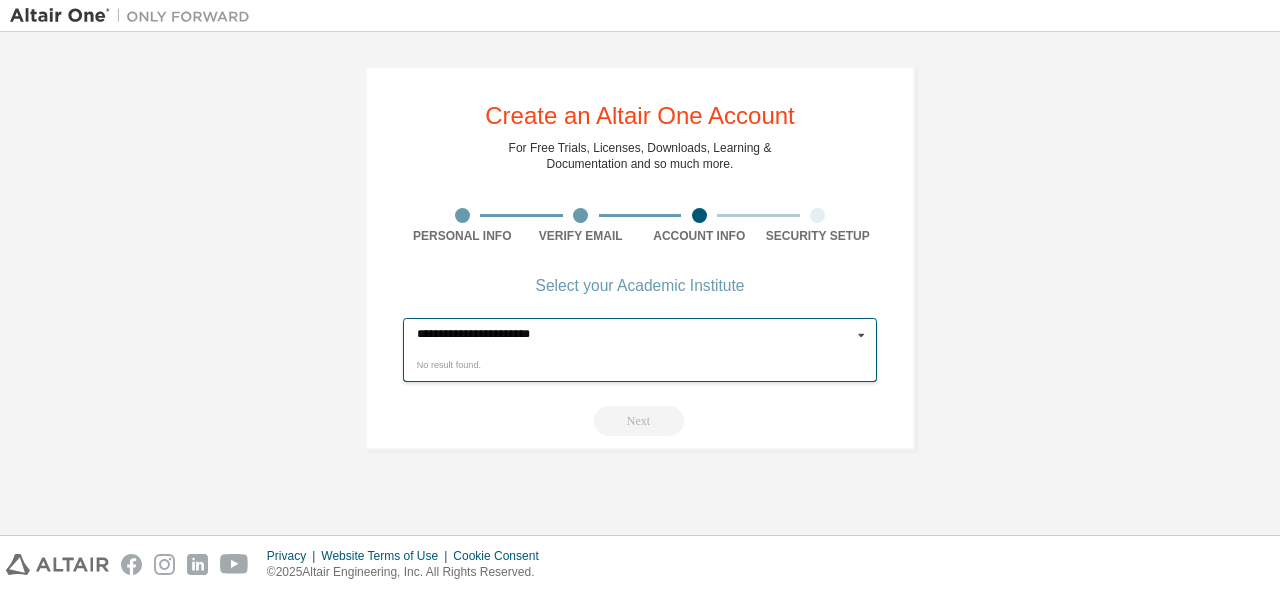type on "**********" 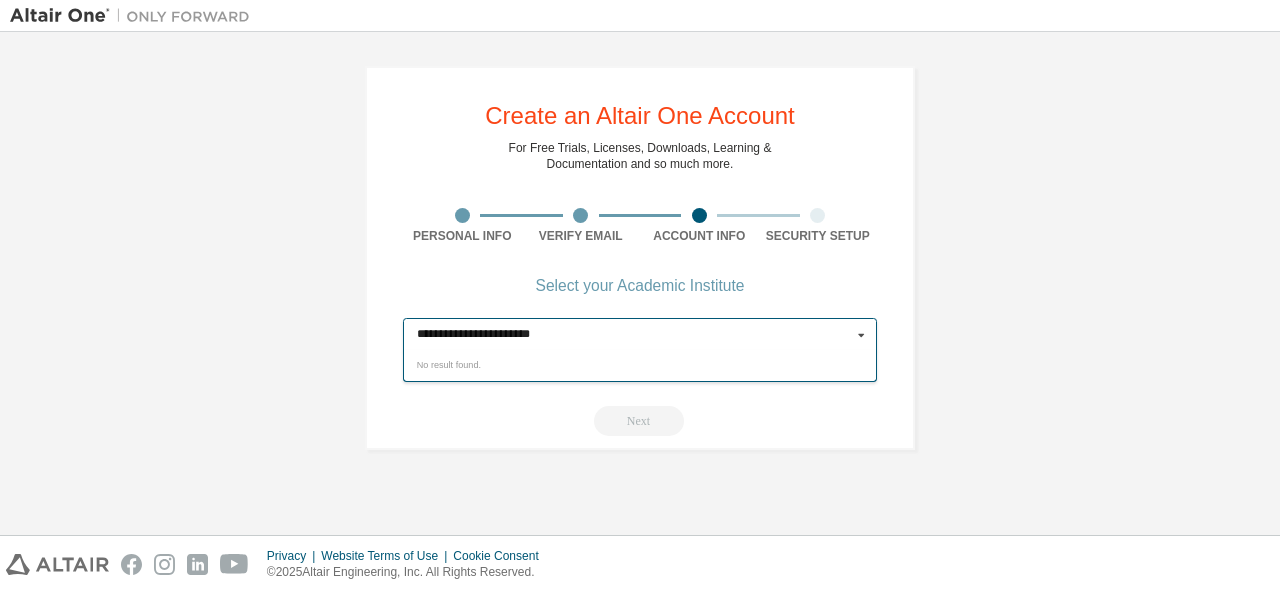 click on "No result found." at bounding box center (640, 365) 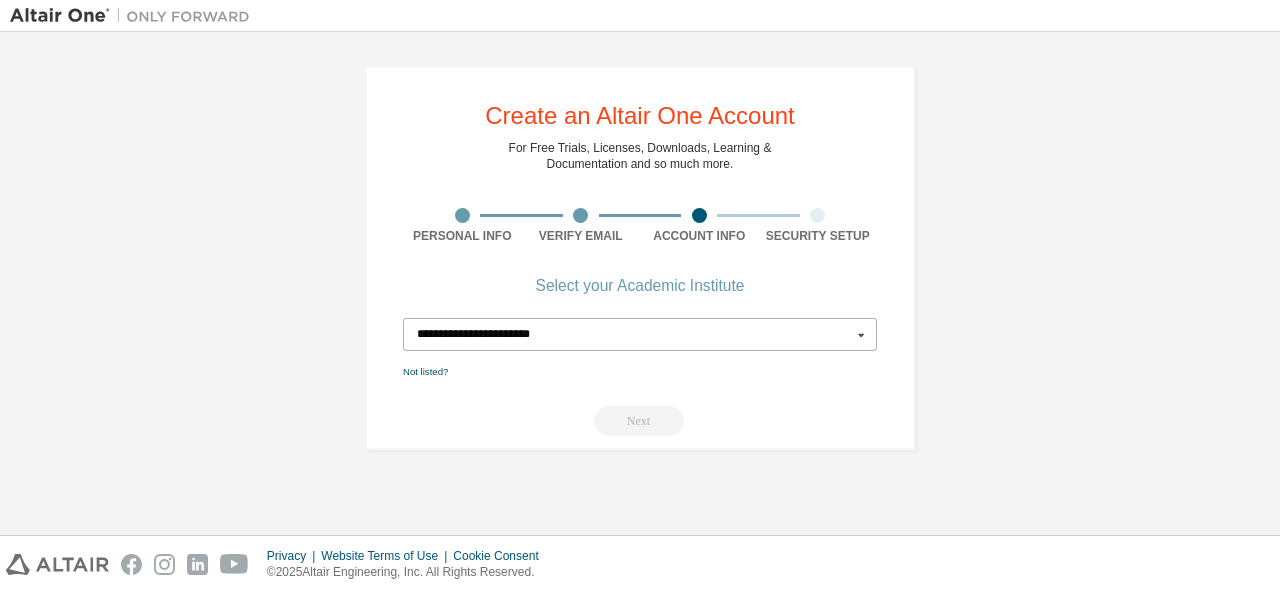 click on "**********" at bounding box center (641, 334) 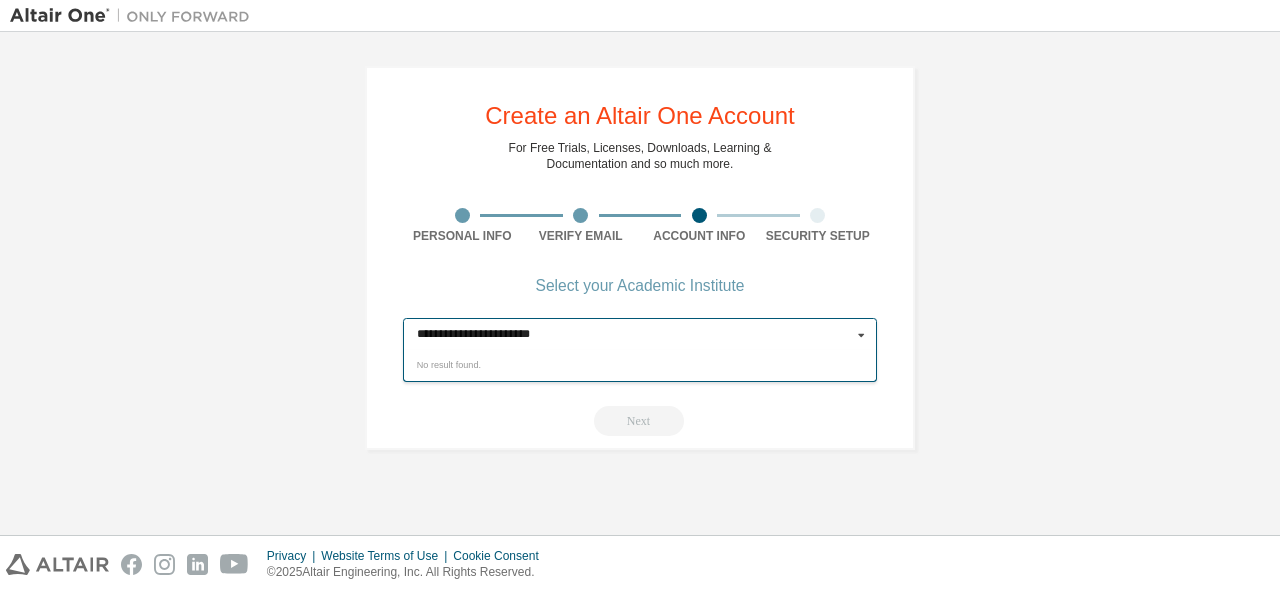 type 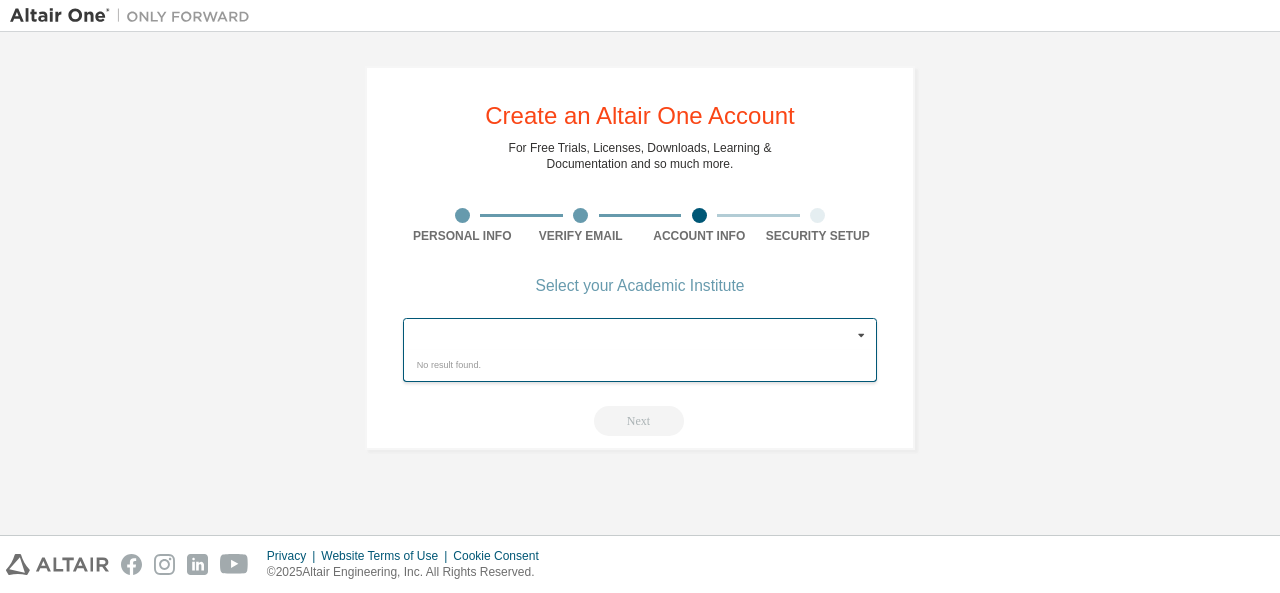 click on "Next" at bounding box center [640, 421] 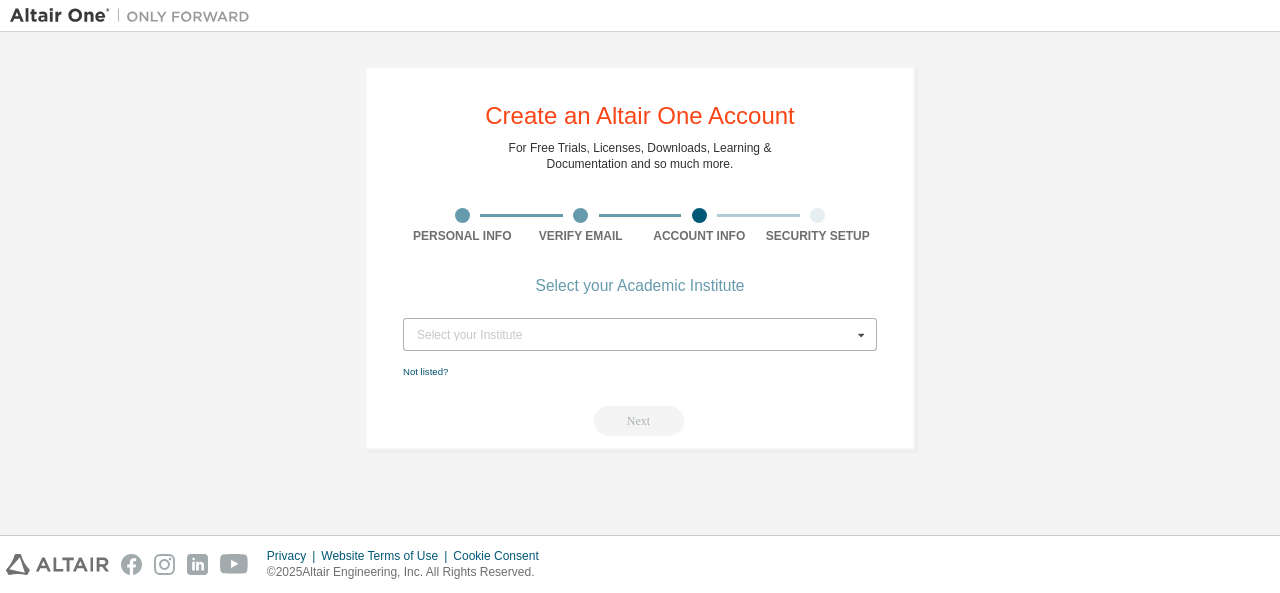 click on "Select your Institute" at bounding box center (634, 335) 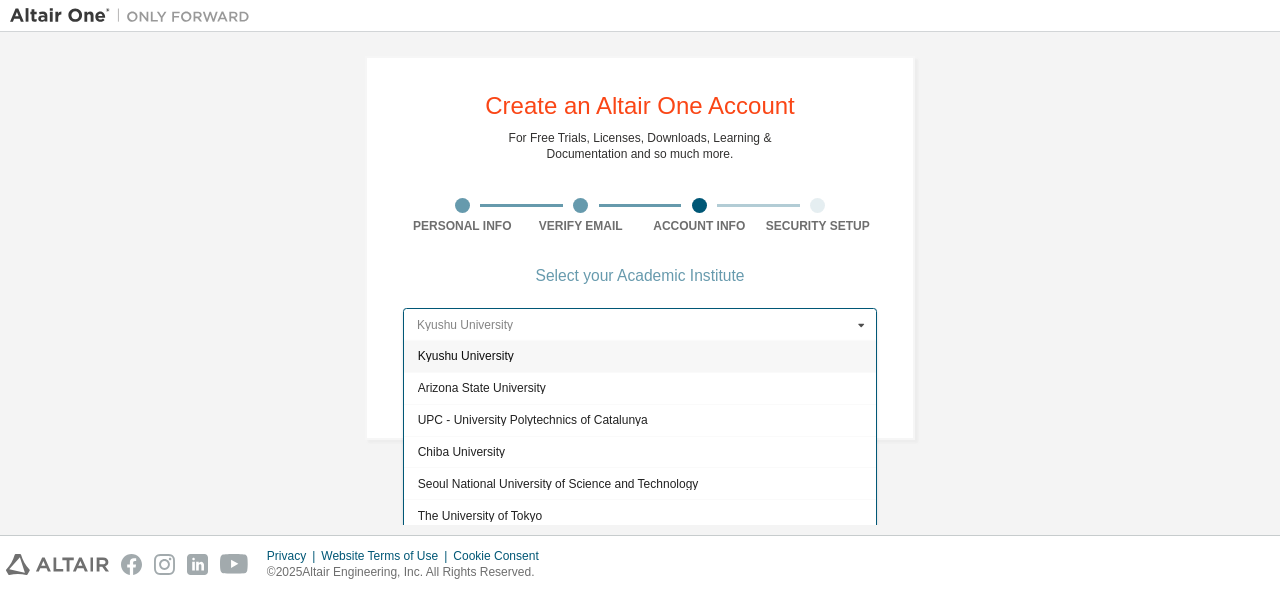 scroll, scrollTop: 16, scrollLeft: 0, axis: vertical 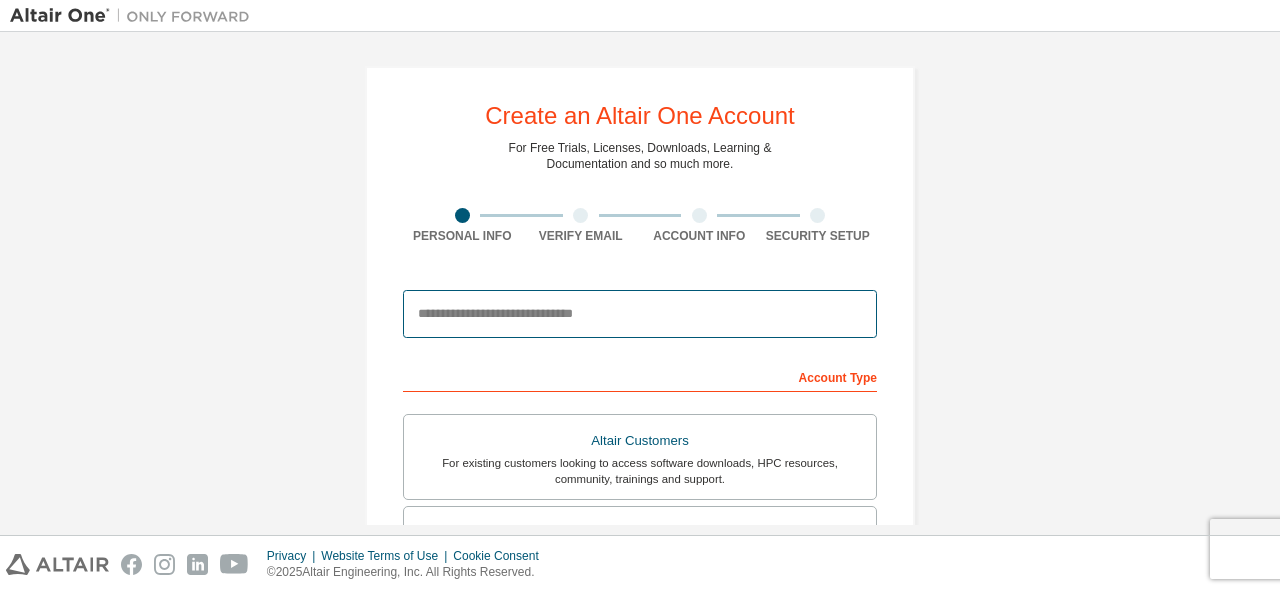 click at bounding box center [640, 314] 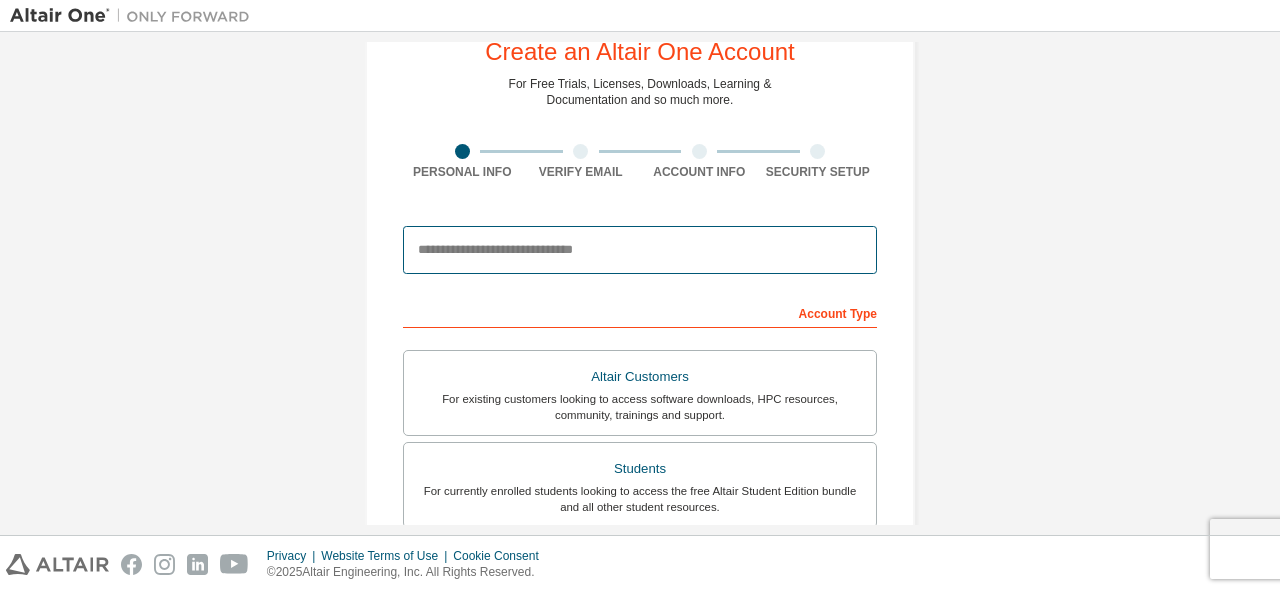 scroll, scrollTop: 0, scrollLeft: 0, axis: both 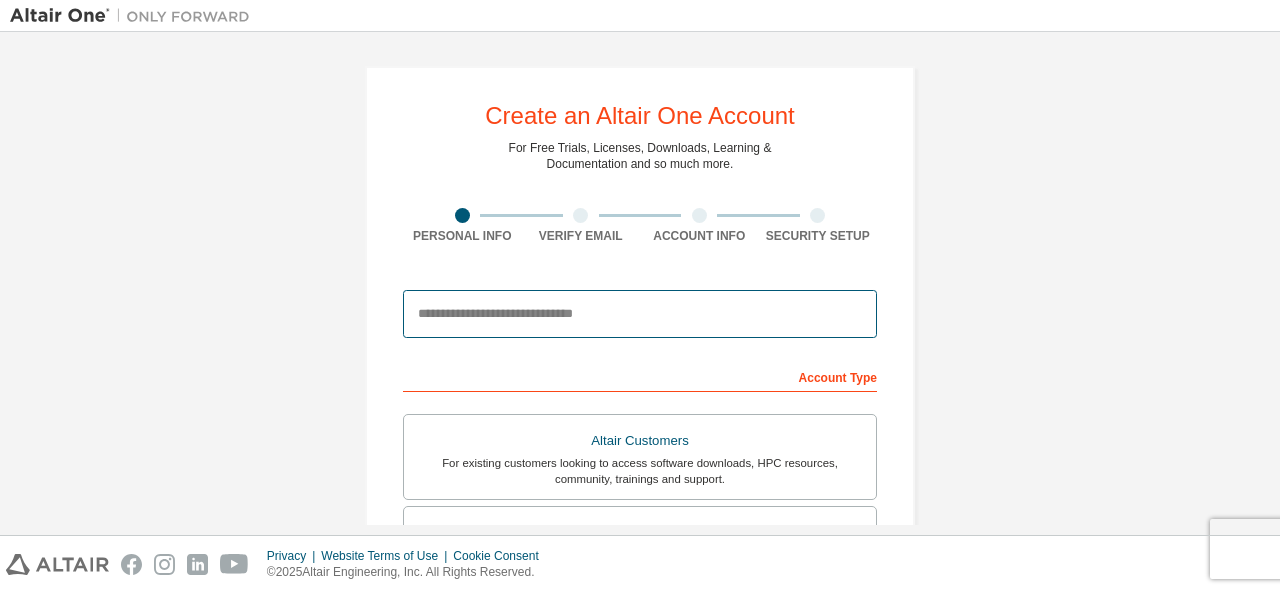 click at bounding box center (640, 314) 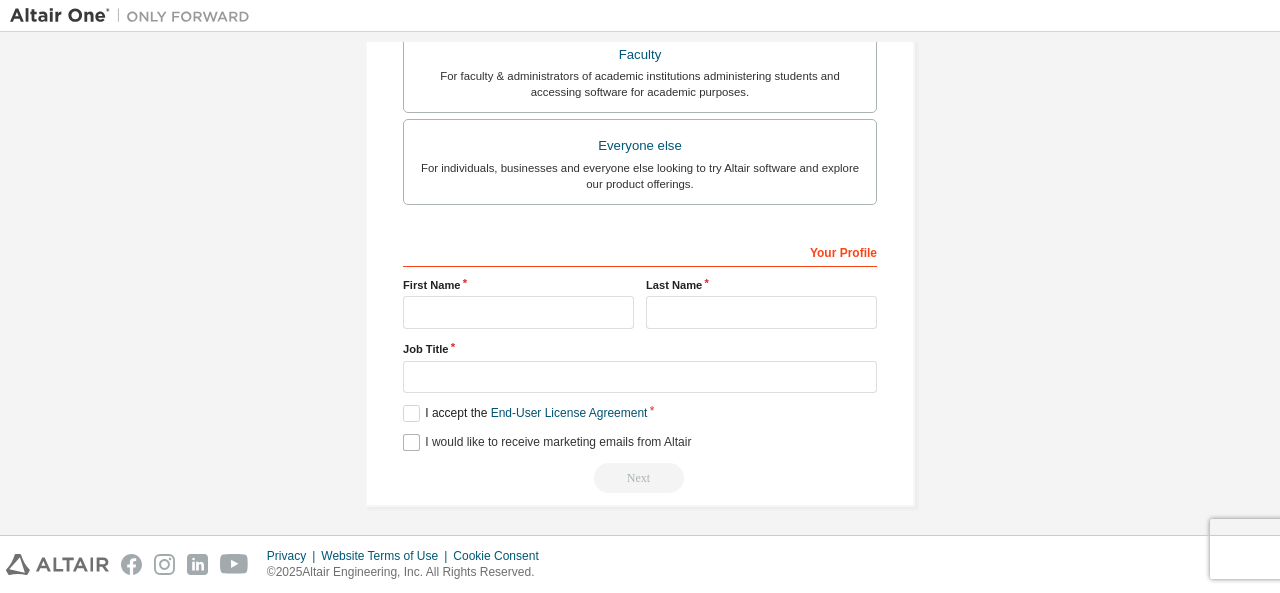 scroll, scrollTop: 370, scrollLeft: 0, axis: vertical 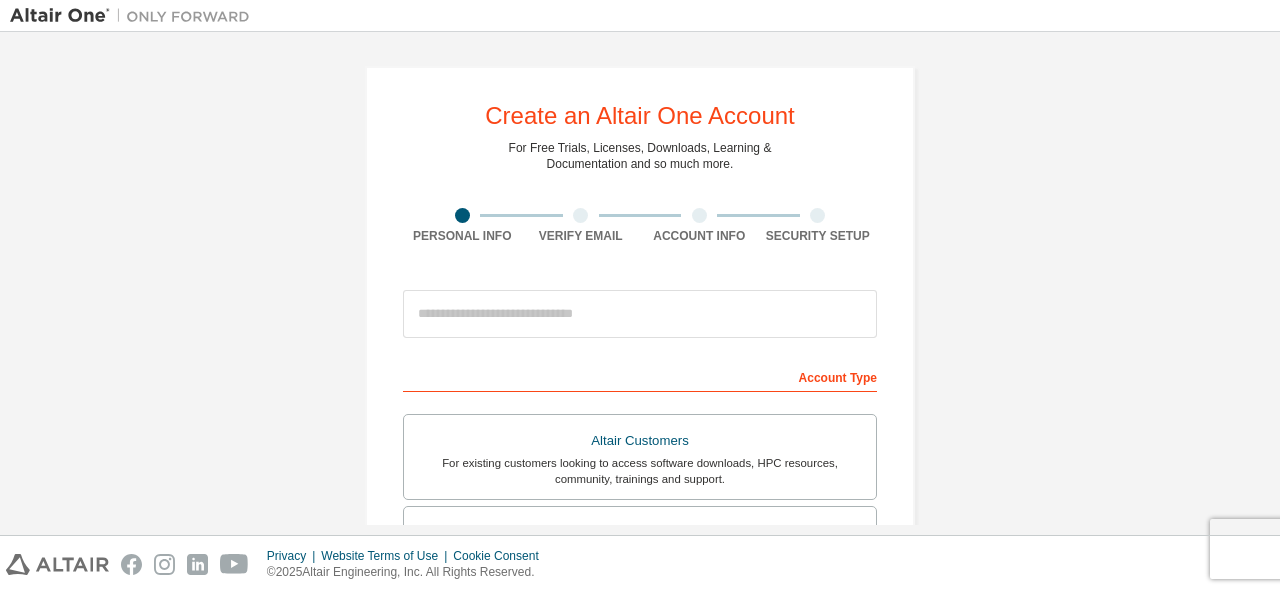 click on "Create an Altair One Account For Free Trials, Licenses, Downloads, Learning &  Documentation and so much more. Personal Info Verify Email Account Info Security Setup This is a federated email. No need to register a new account. You should be able to  login  by using your company's SSO credentials. Email already exists. Please try to  login  instead. Account Type Altair Customers For existing customers looking to access software downloads, HPC resources, community, trainings and support. Students For currently enrolled students looking to access the free Altair Student Edition bundle and all other student resources. Faculty For faculty & administrators of academic institutions administering students and accessing software for academic purposes. Everyone else For individuals, businesses and everyone else looking to try Altair software and explore our product offerings. Your Profile First Name Last Name Job Title Please provide State/Province to help us route sales and support resources to you more efficiently." at bounding box center [640, 571] 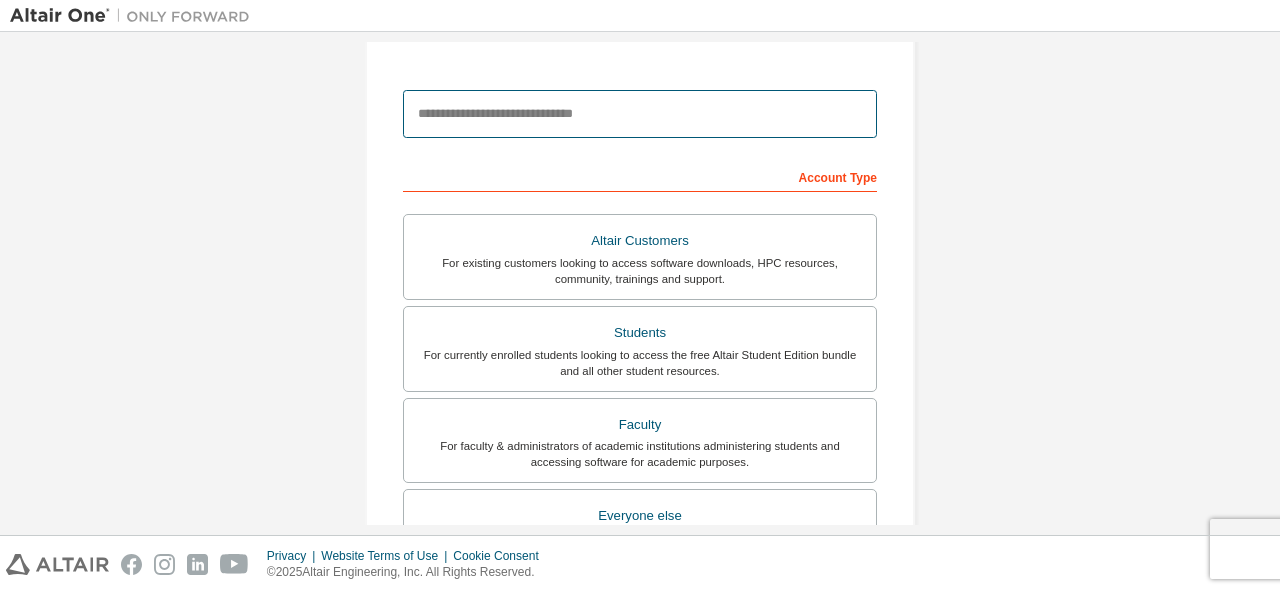 click at bounding box center (640, 114) 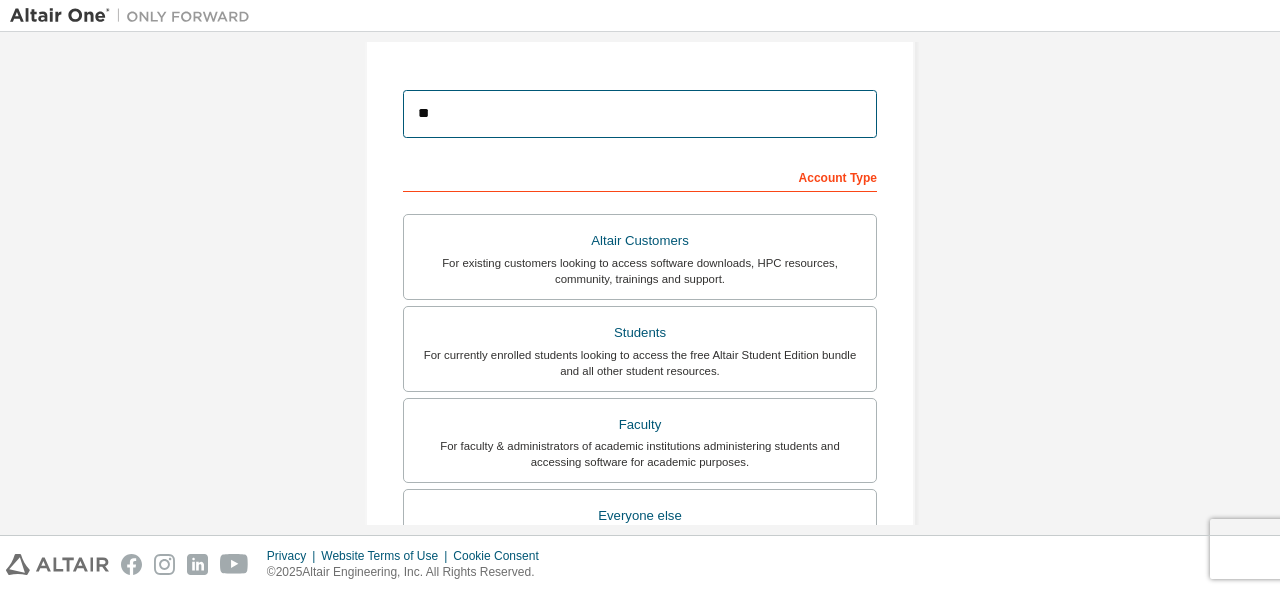 type on "*" 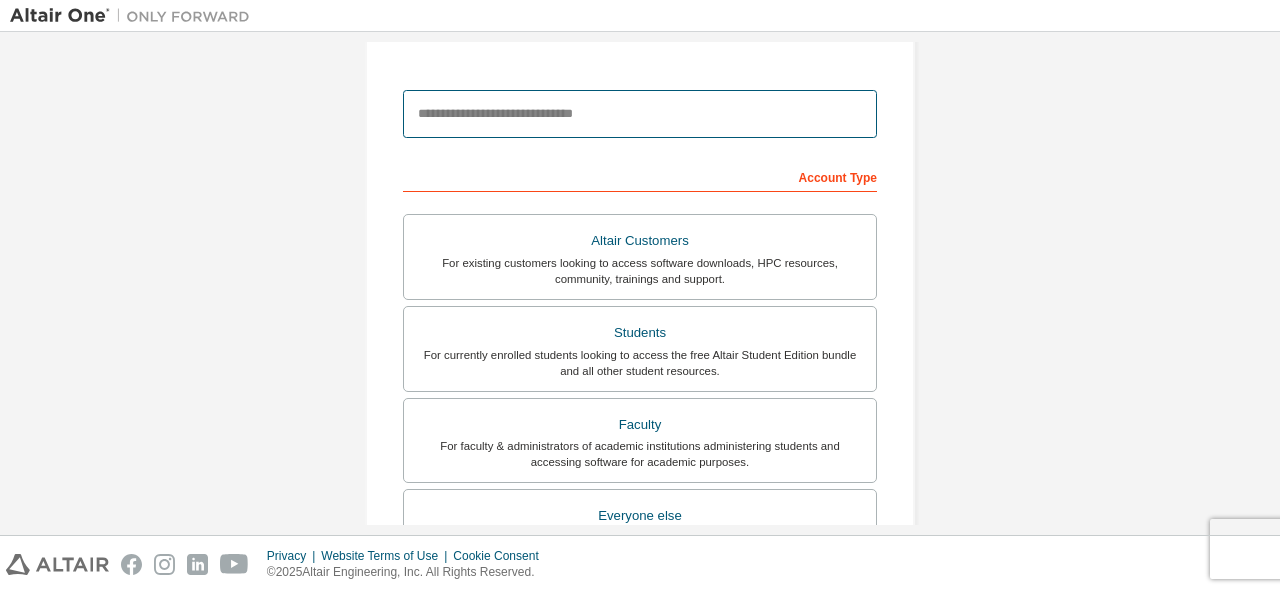 scroll, scrollTop: 0, scrollLeft: 0, axis: both 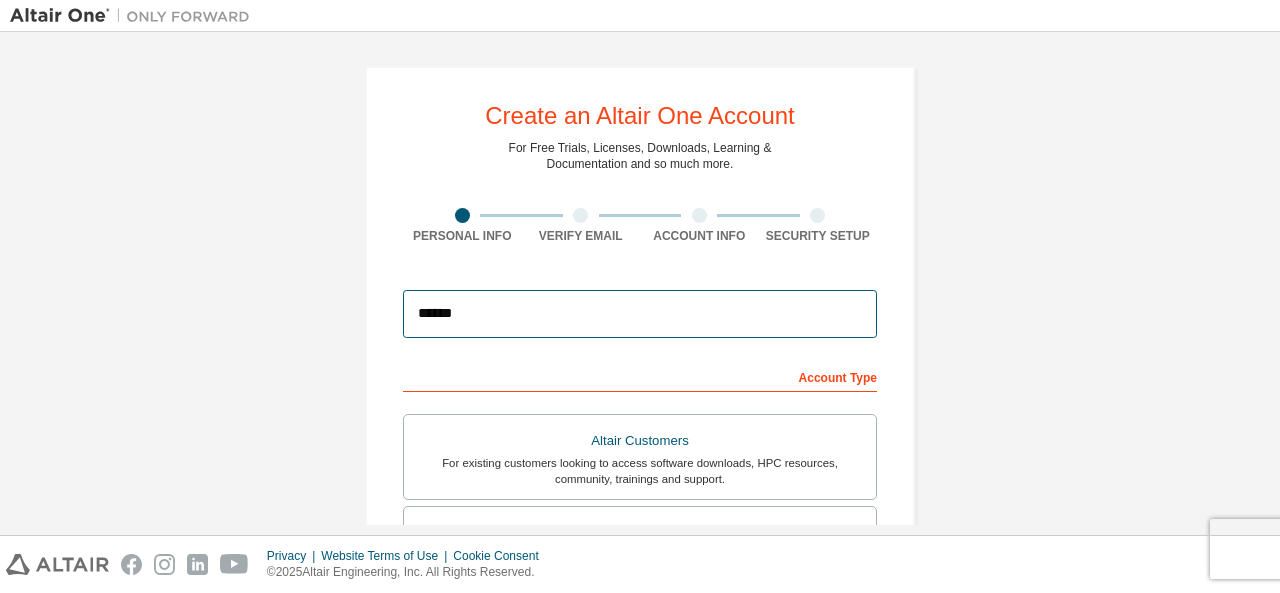 type on "****" 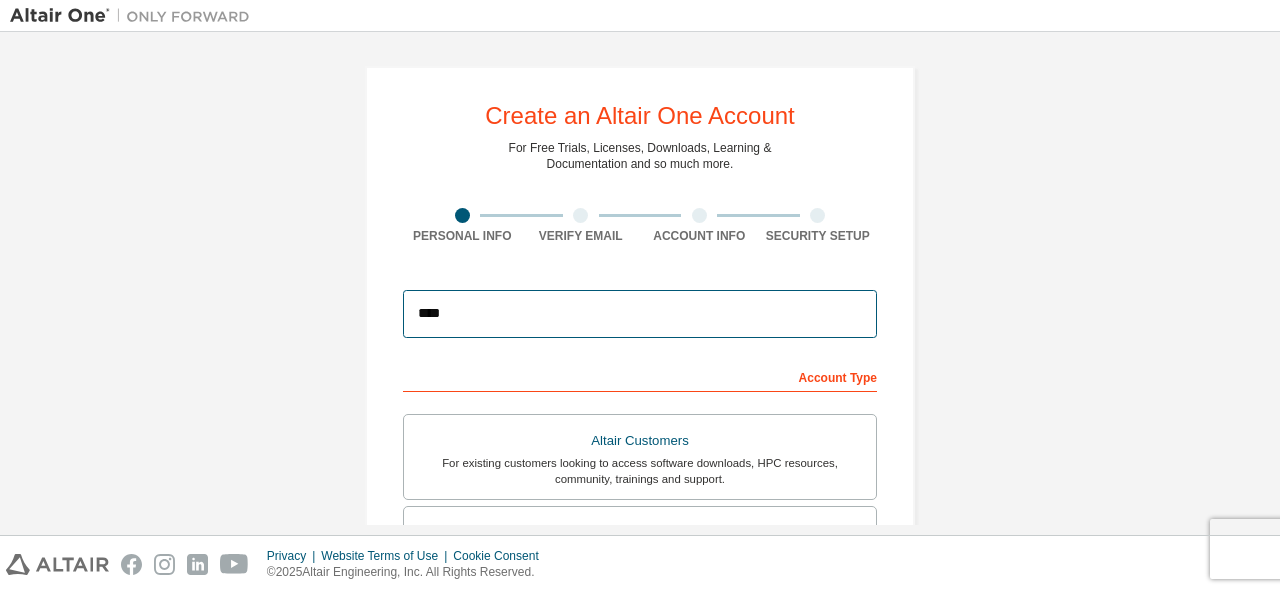 drag, startPoint x: 514, startPoint y: 319, endPoint x: 266, endPoint y: 313, distance: 248.07257 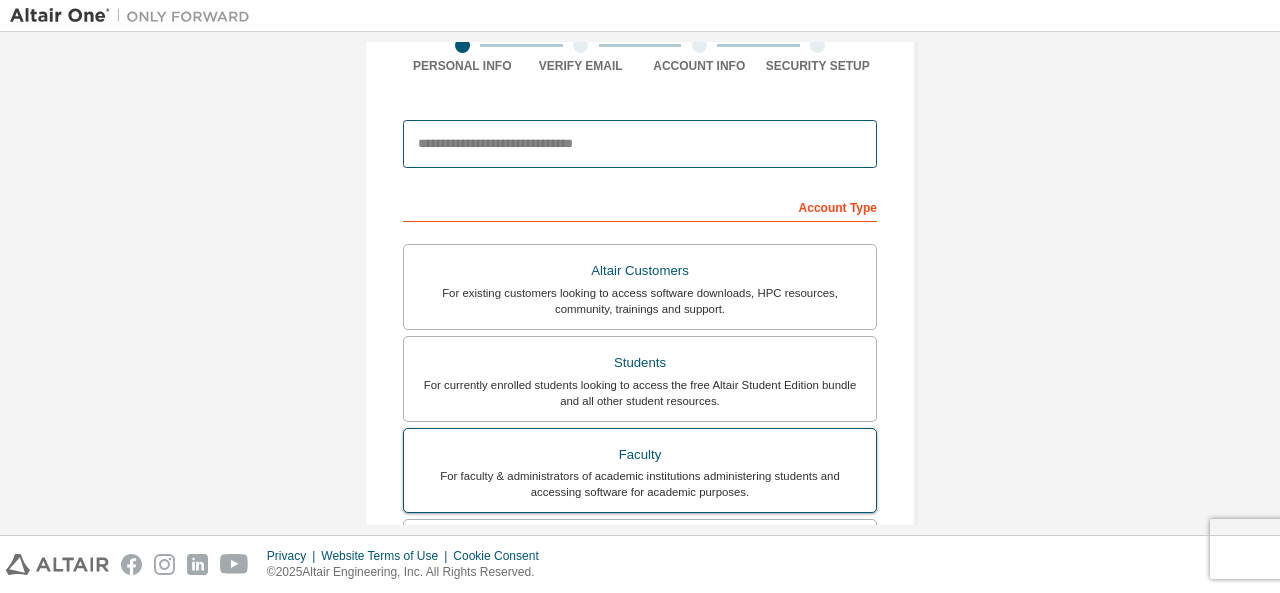 scroll, scrollTop: 0, scrollLeft: 0, axis: both 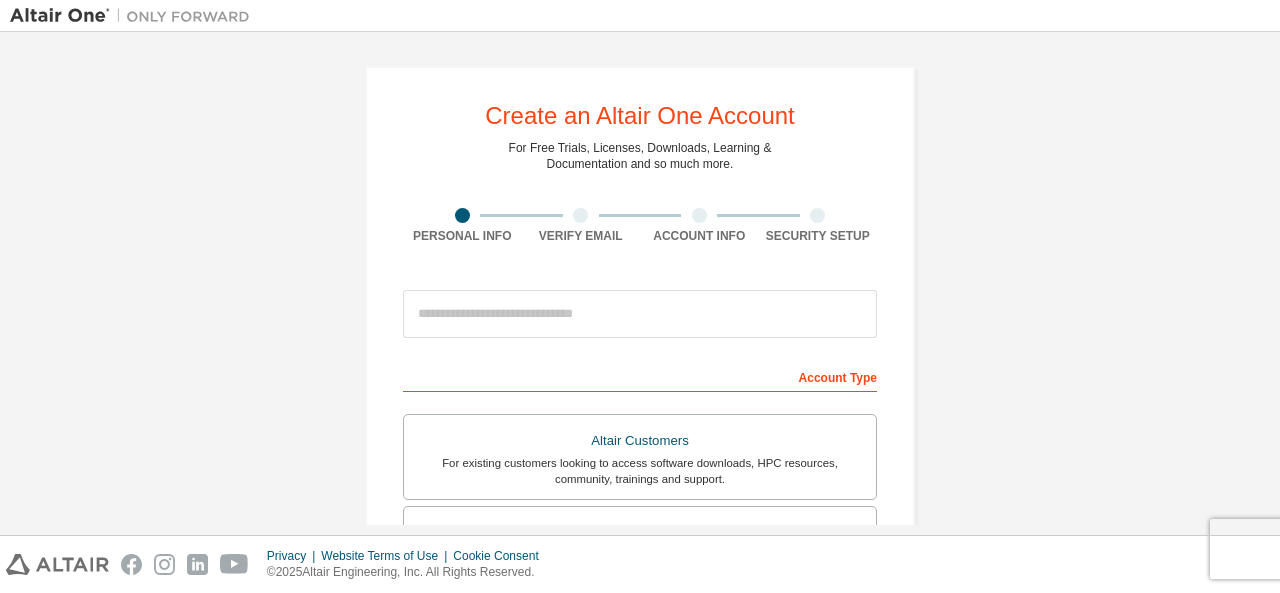 click at bounding box center (135, 16) 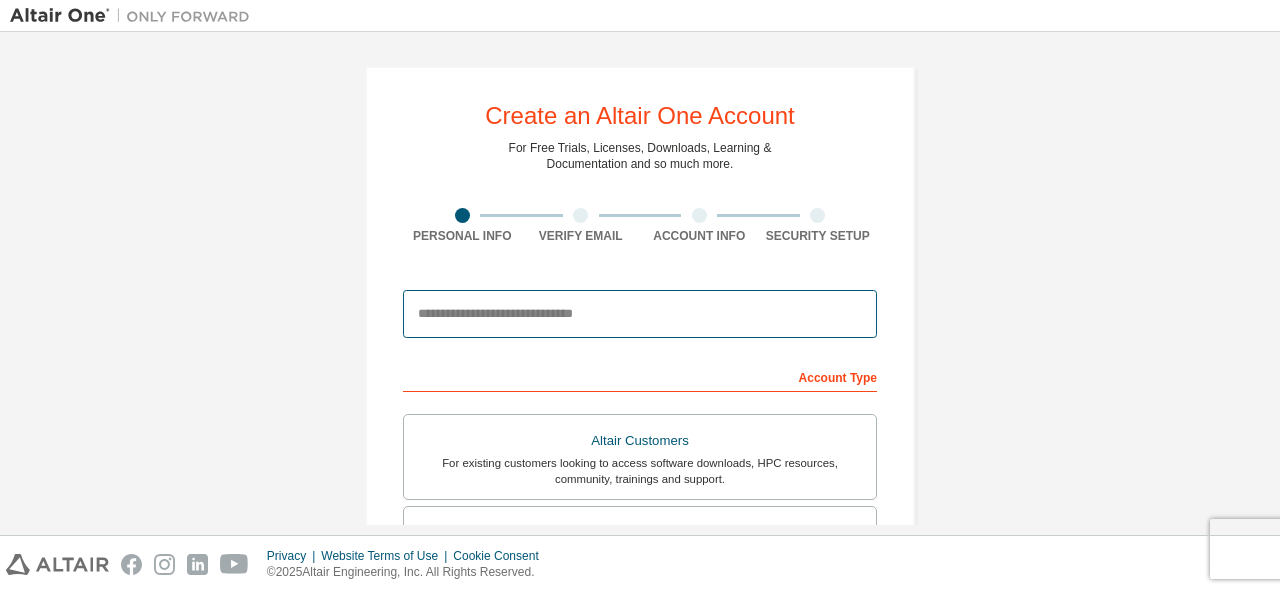 click at bounding box center [640, 314] 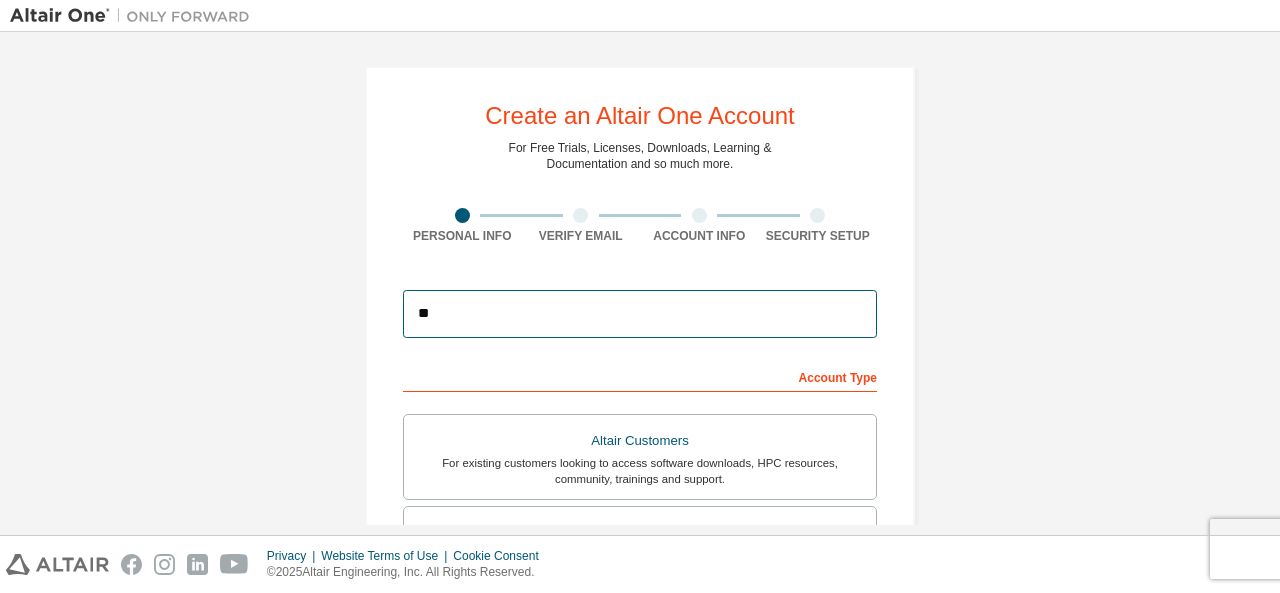 type on "*" 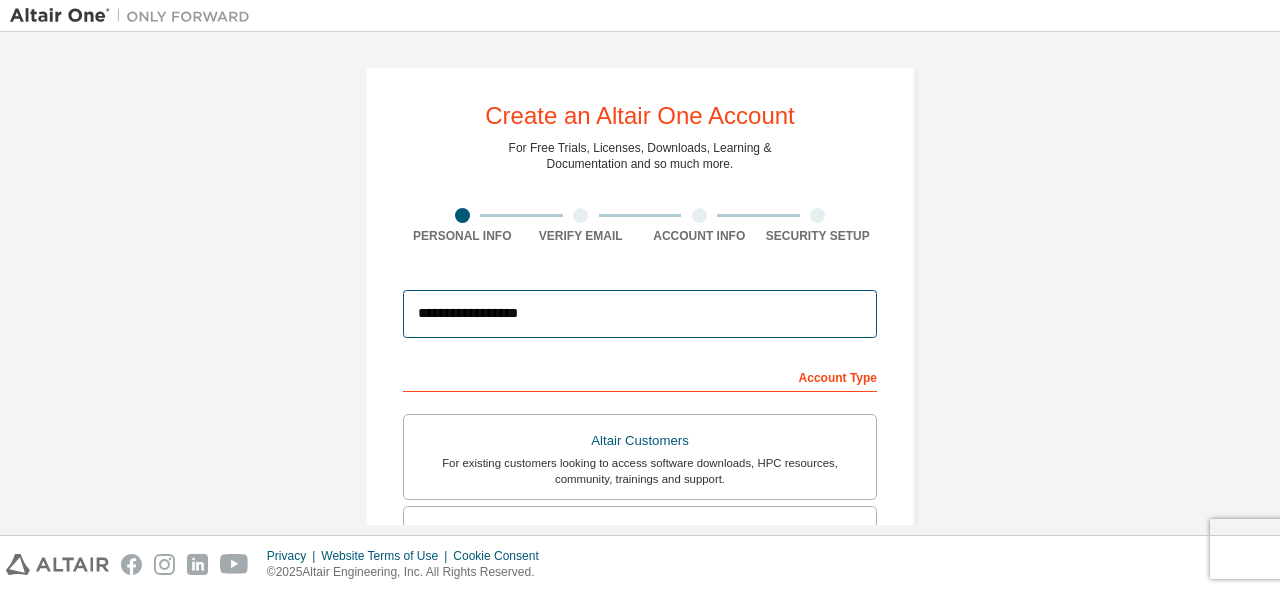 click on "**********" at bounding box center (640, 314) 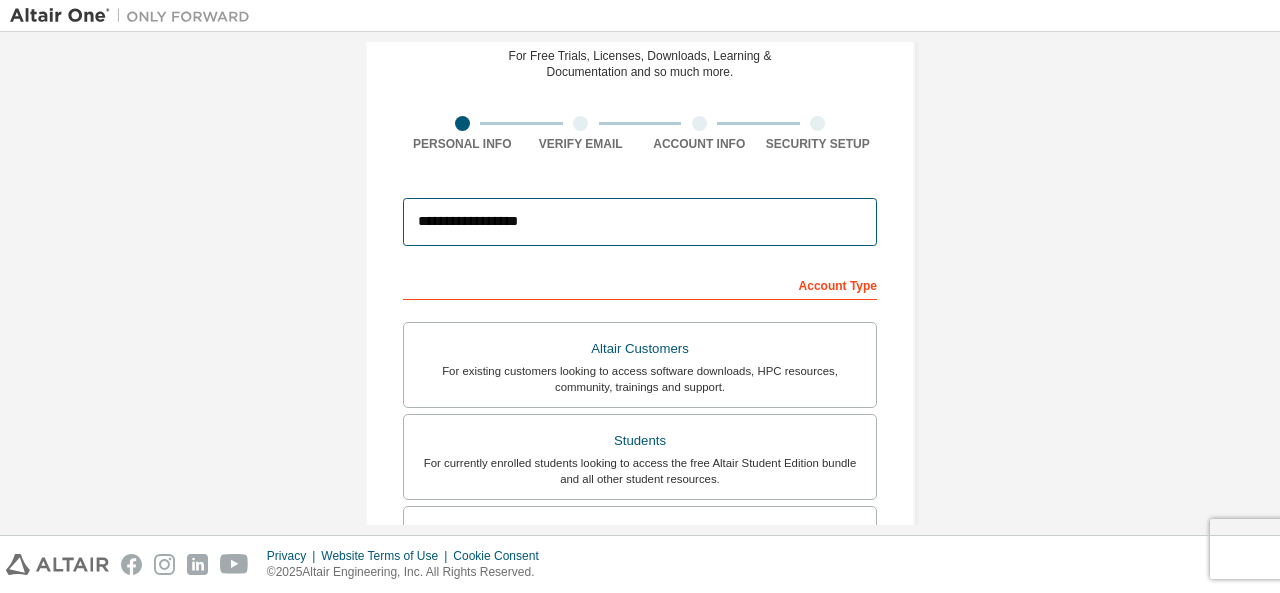 scroll, scrollTop: 300, scrollLeft: 0, axis: vertical 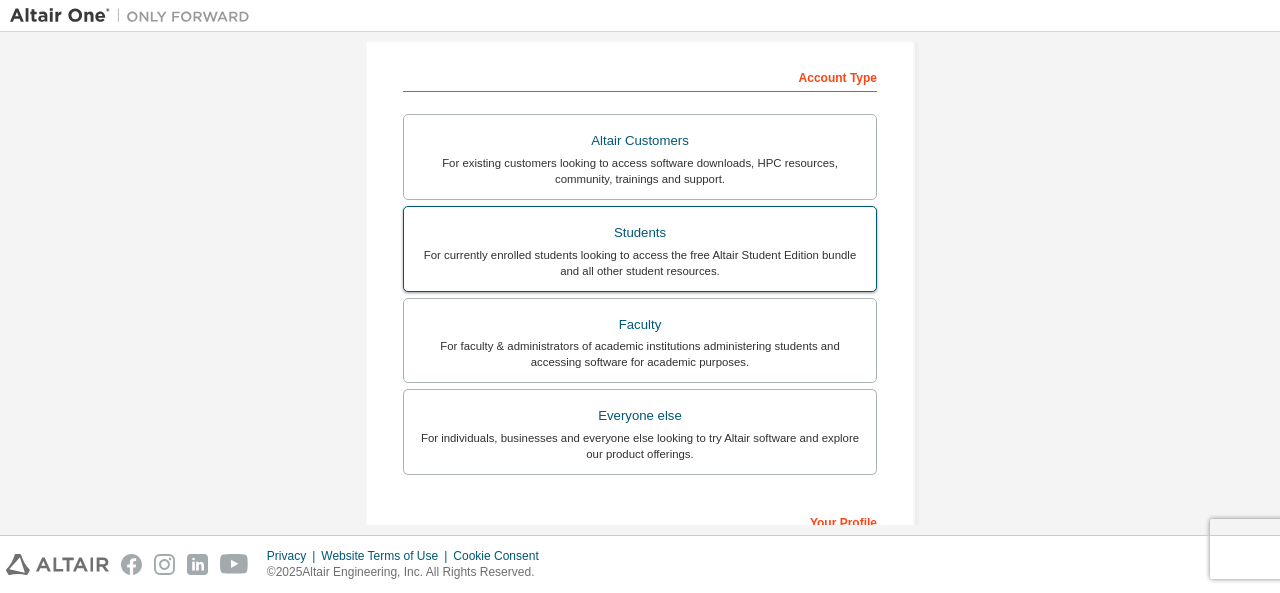 click on "For currently enrolled students looking to access the free Altair Student Edition bundle and all other student resources." at bounding box center [640, 263] 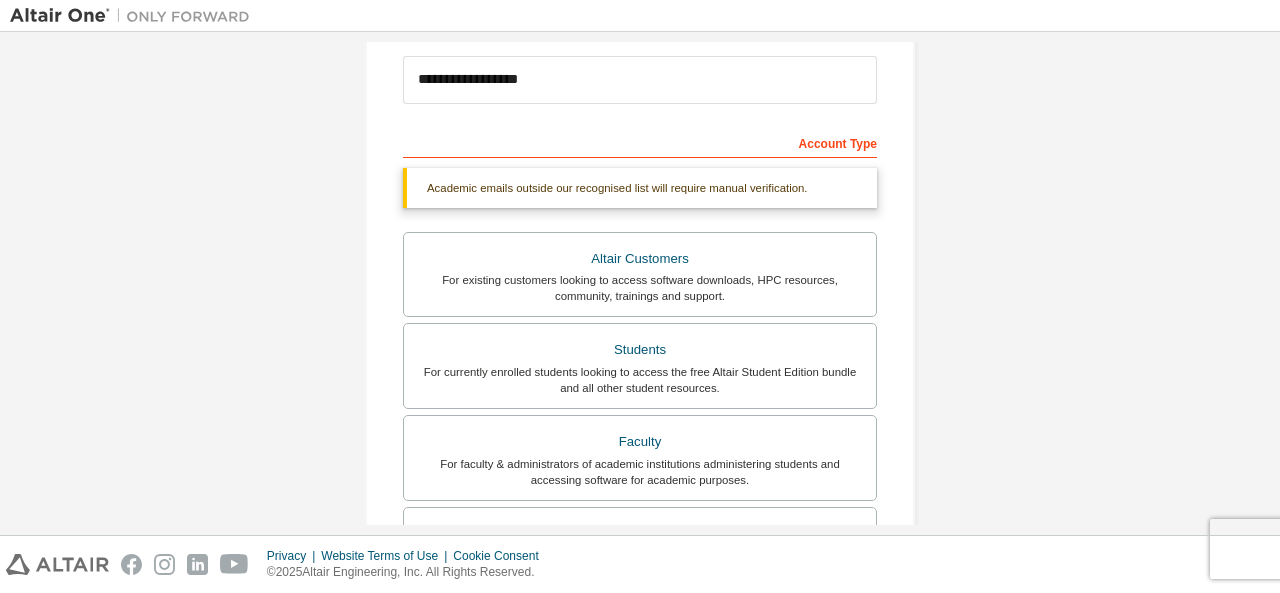 scroll, scrollTop: 0, scrollLeft: 0, axis: both 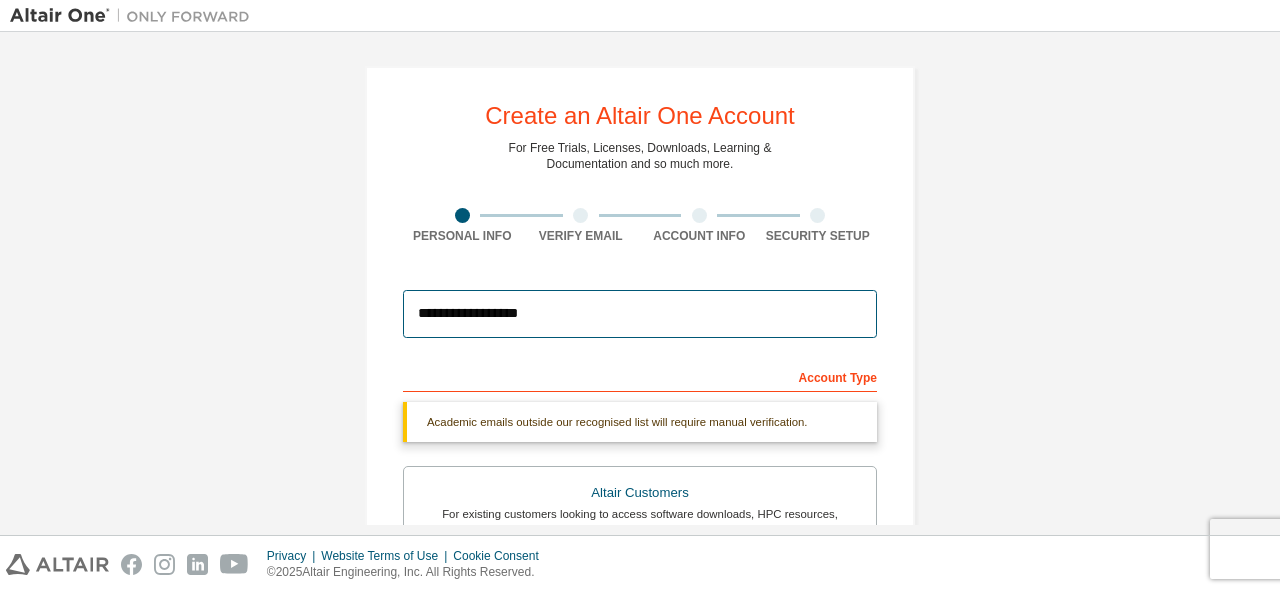 click on "**********" at bounding box center [640, 314] 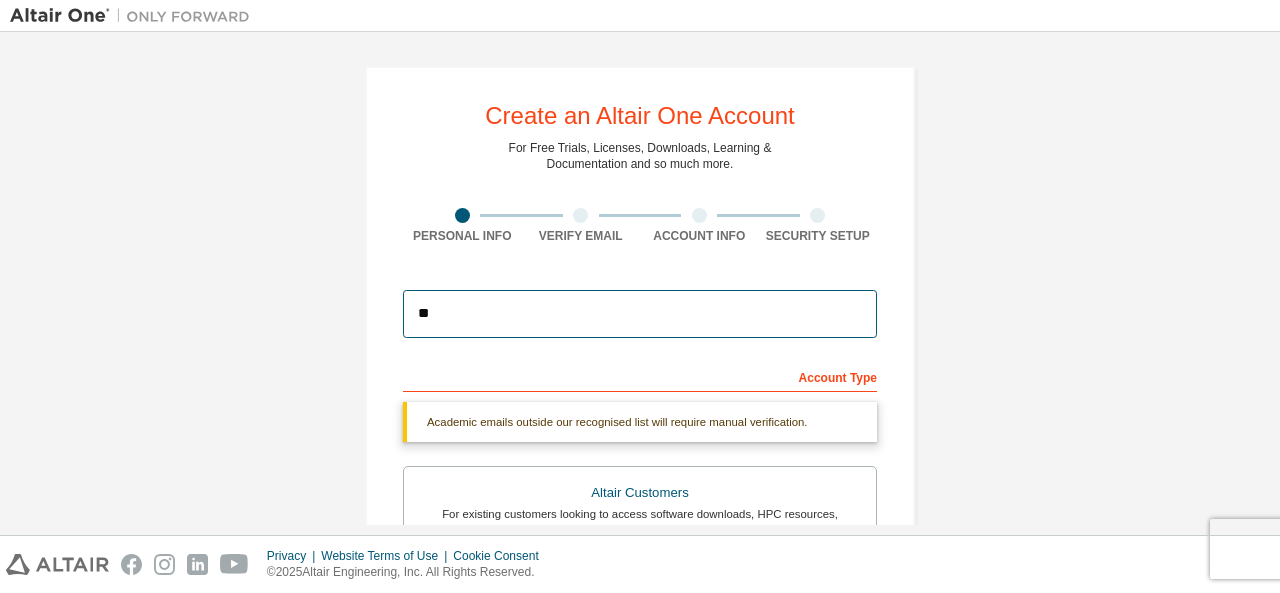 type on "*" 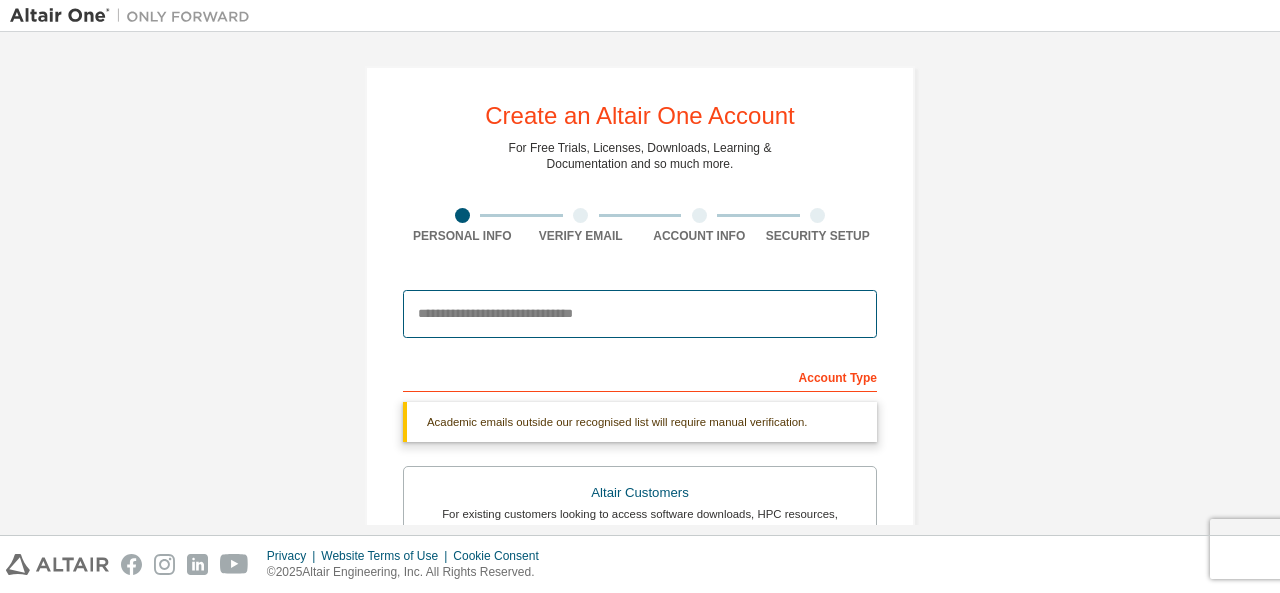 click at bounding box center [640, 314] 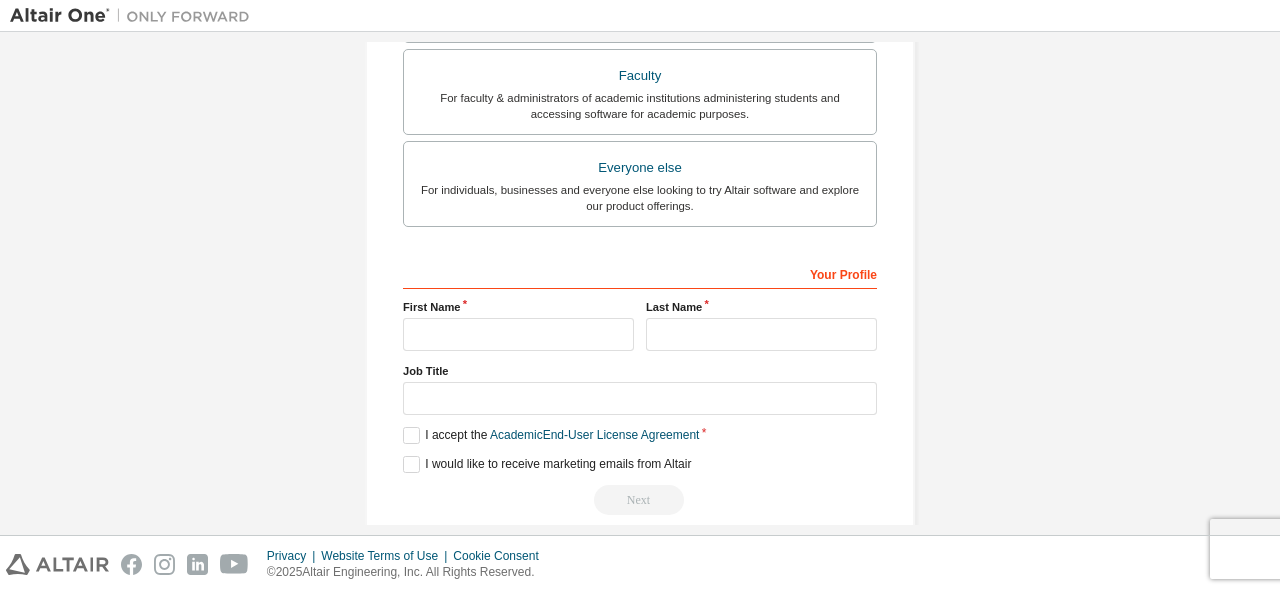 scroll, scrollTop: 616, scrollLeft: 0, axis: vertical 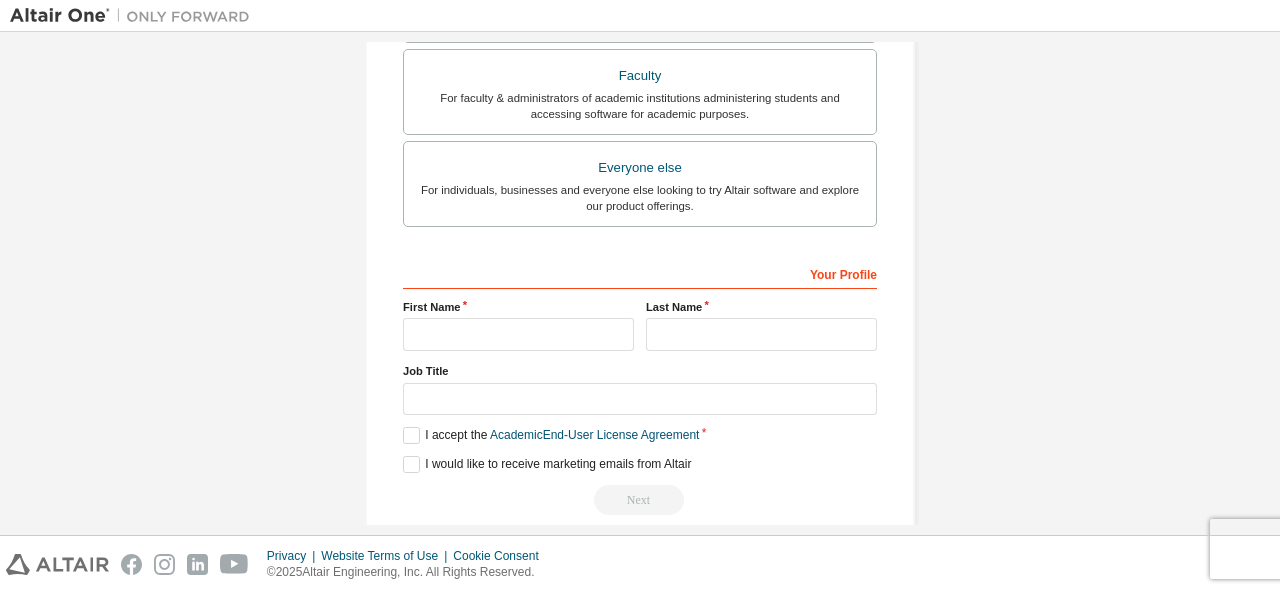 type on "**********" 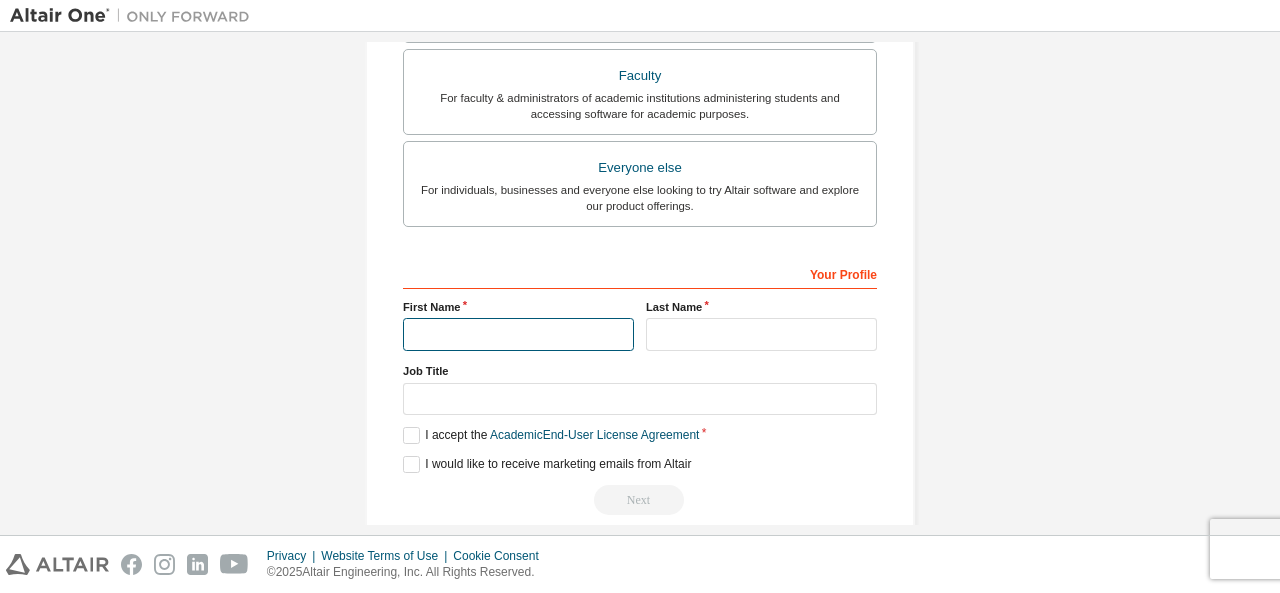 click at bounding box center (518, 334) 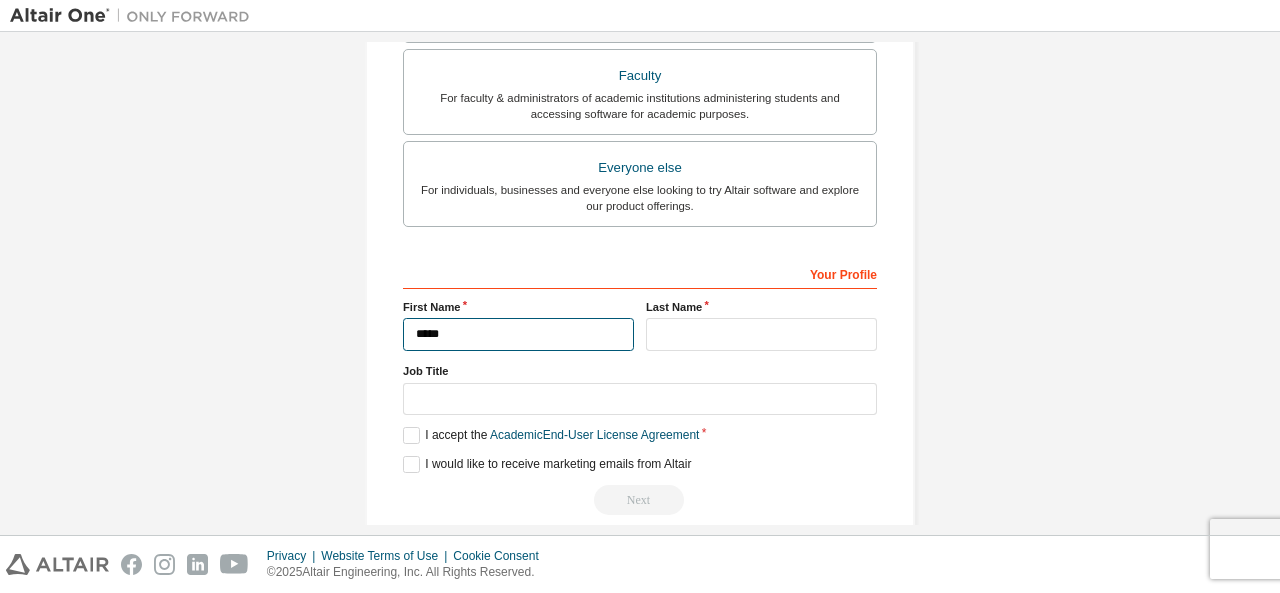 type on "*****" 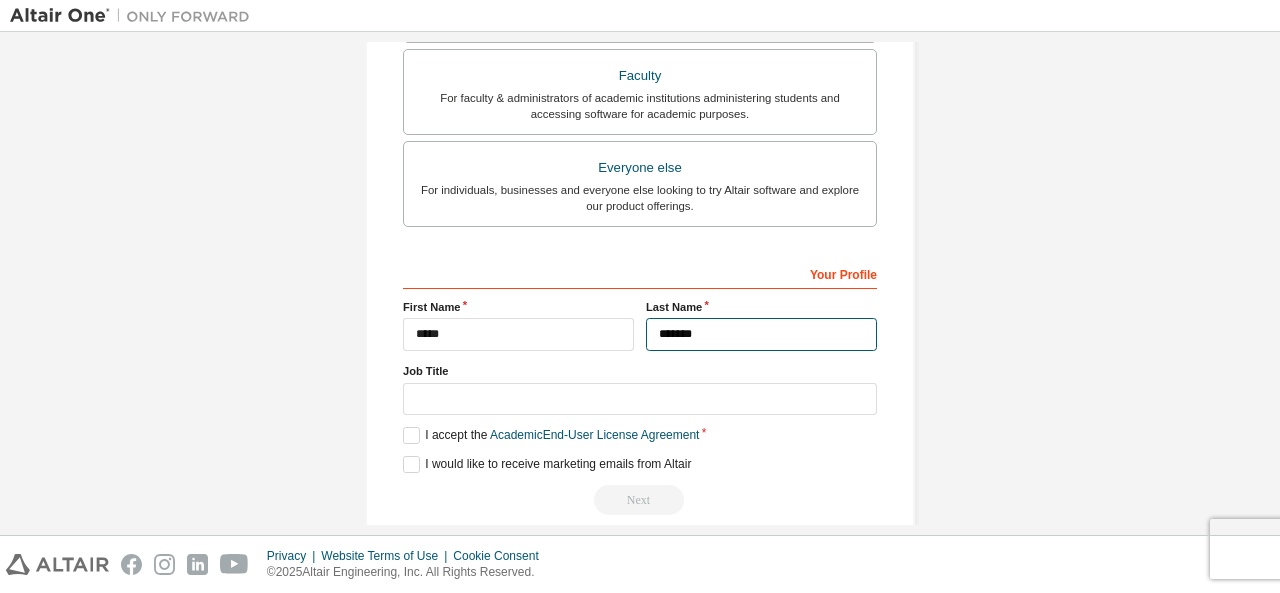 type on "*******" 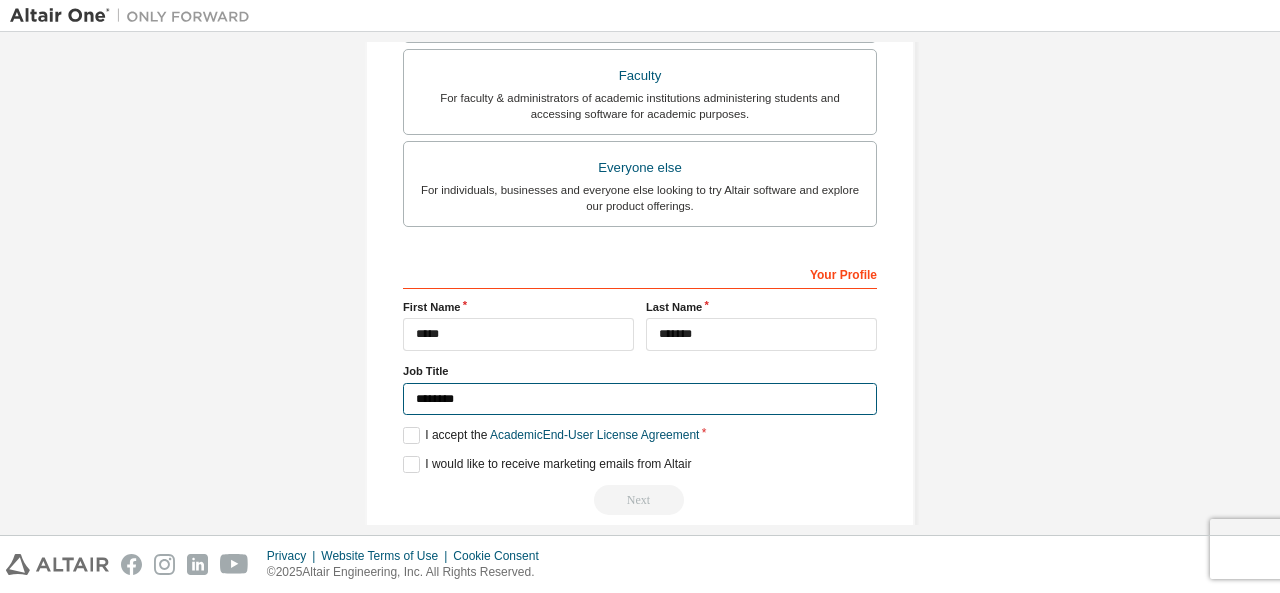 type on "********" 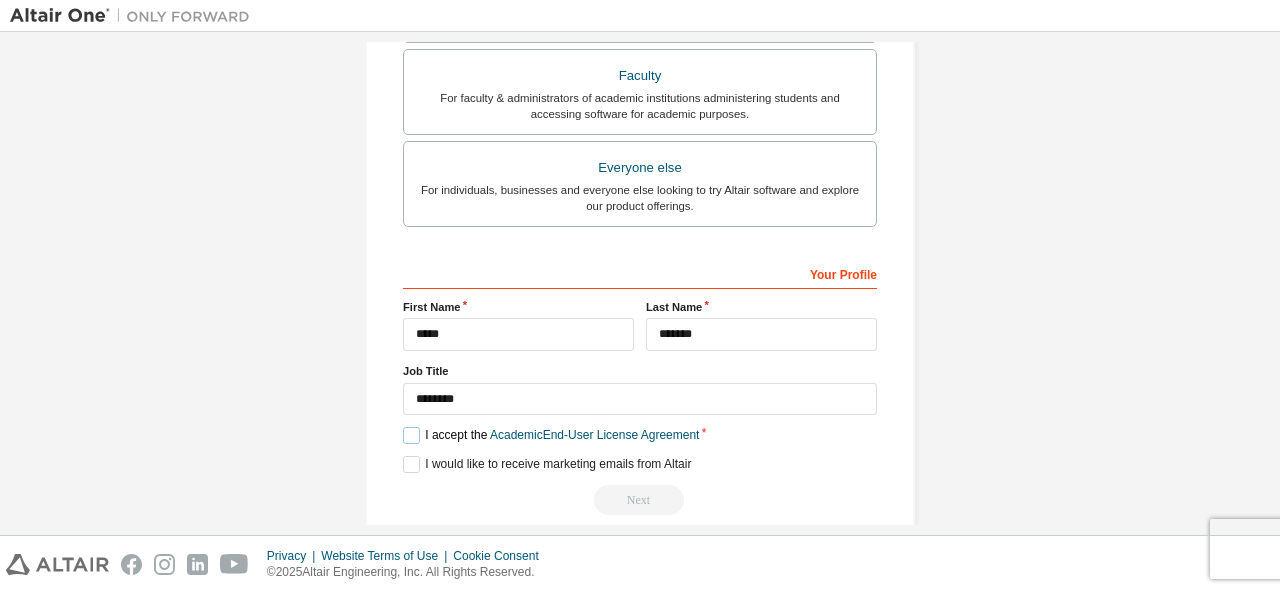 click on "I accept the   Academic   End-User License Agreement" at bounding box center [551, 435] 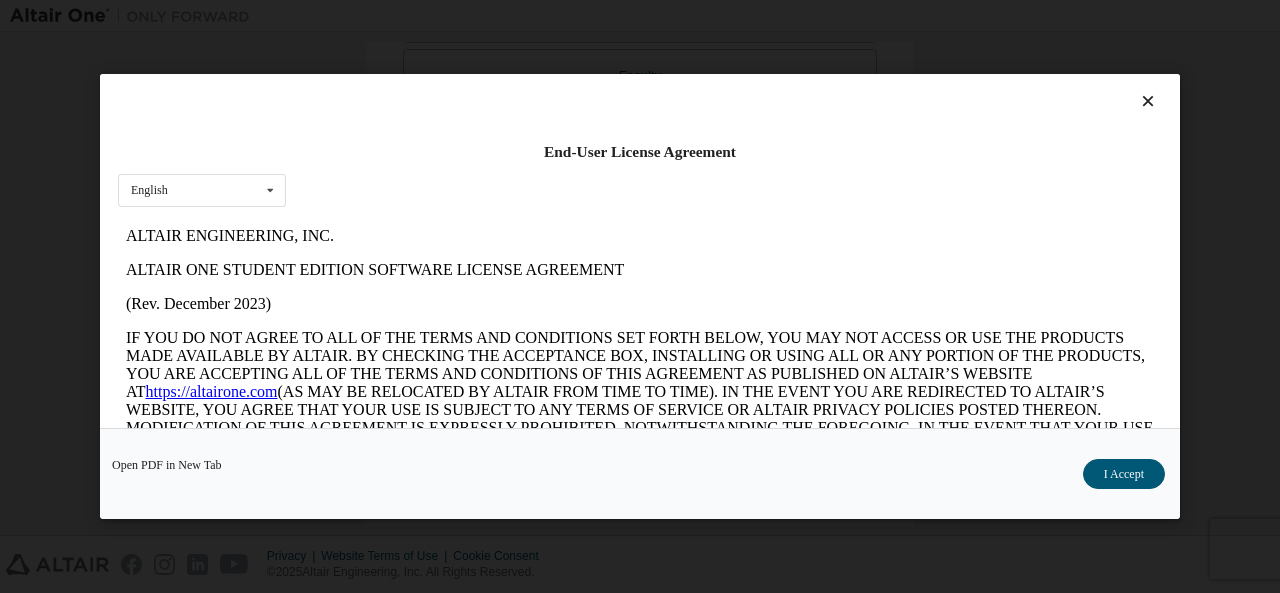 scroll, scrollTop: 0, scrollLeft: 0, axis: both 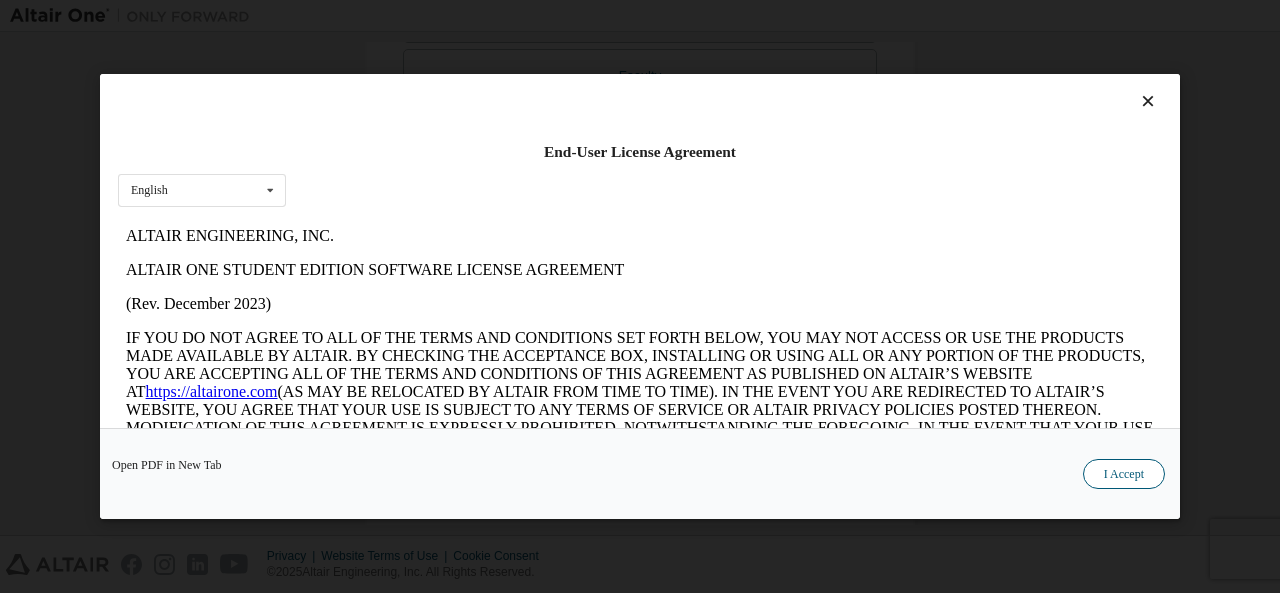 click on "I Accept" at bounding box center [1124, 474] 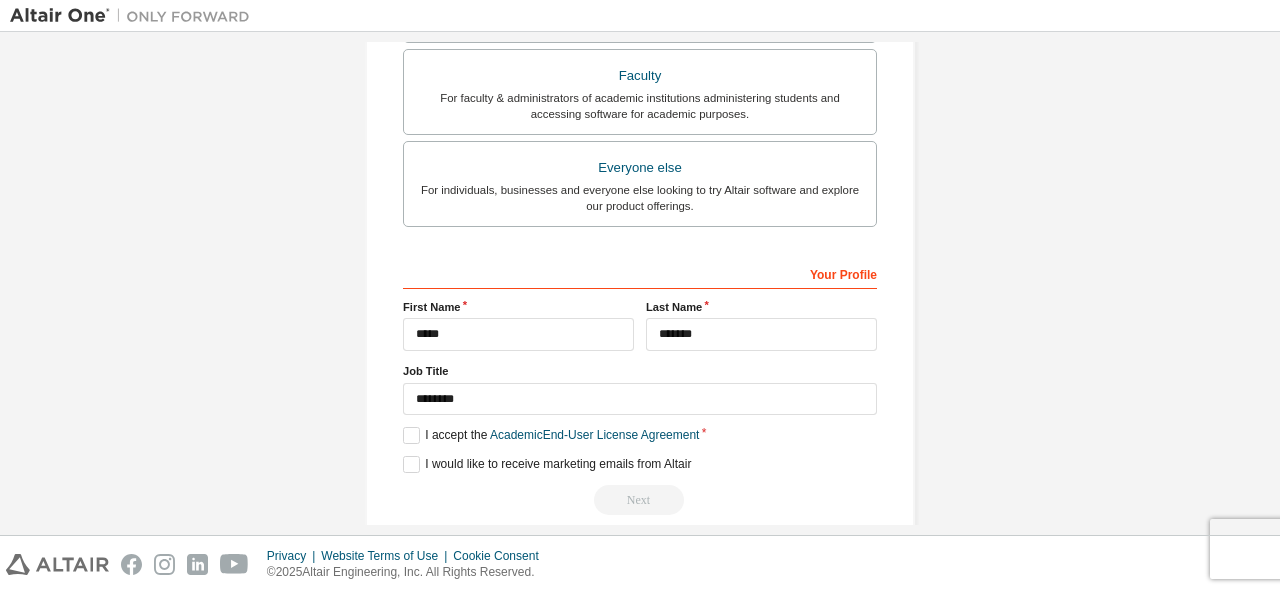 scroll, scrollTop: 638, scrollLeft: 0, axis: vertical 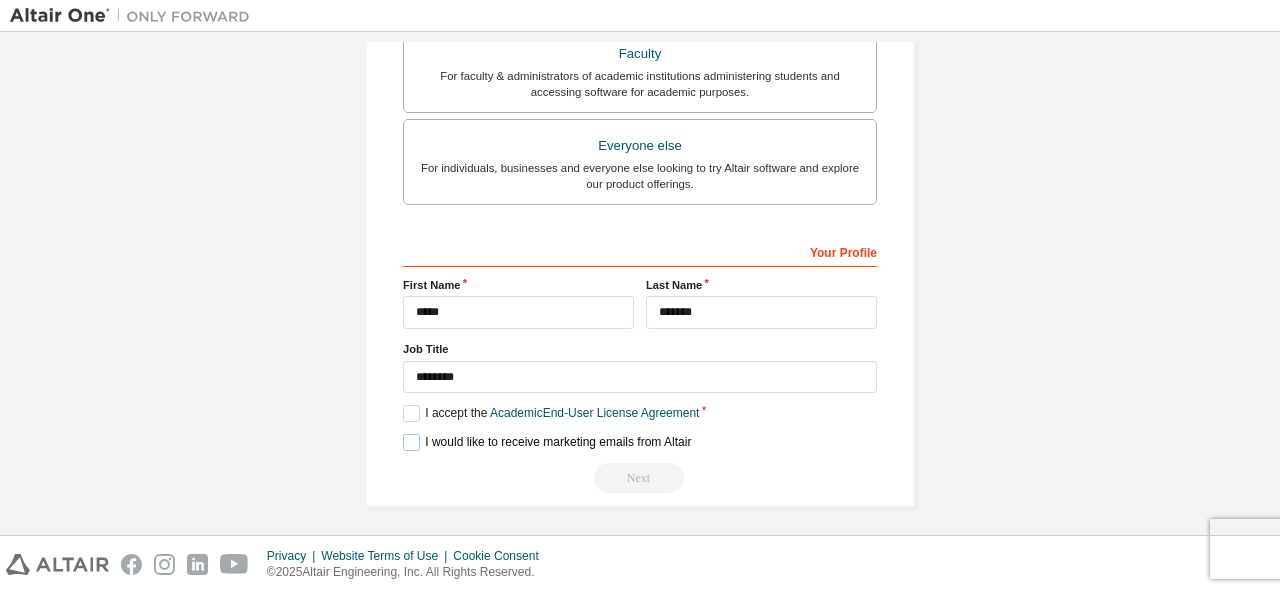 click on "I would like to receive marketing emails from Altair" at bounding box center (547, 442) 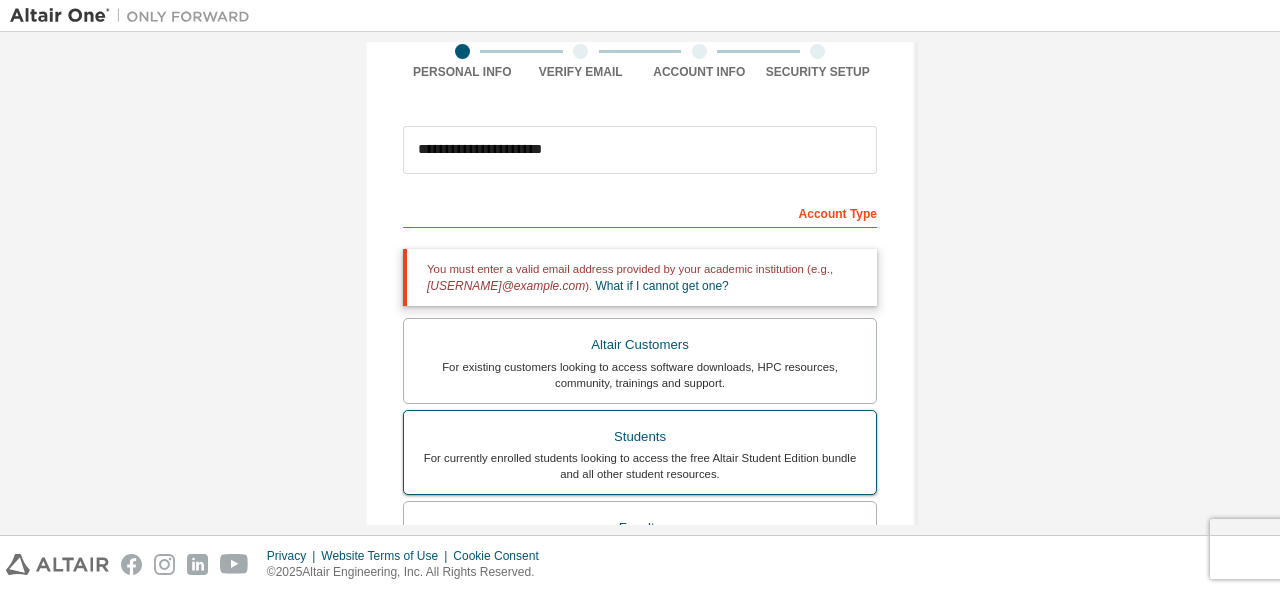 scroll, scrollTop: 138, scrollLeft: 0, axis: vertical 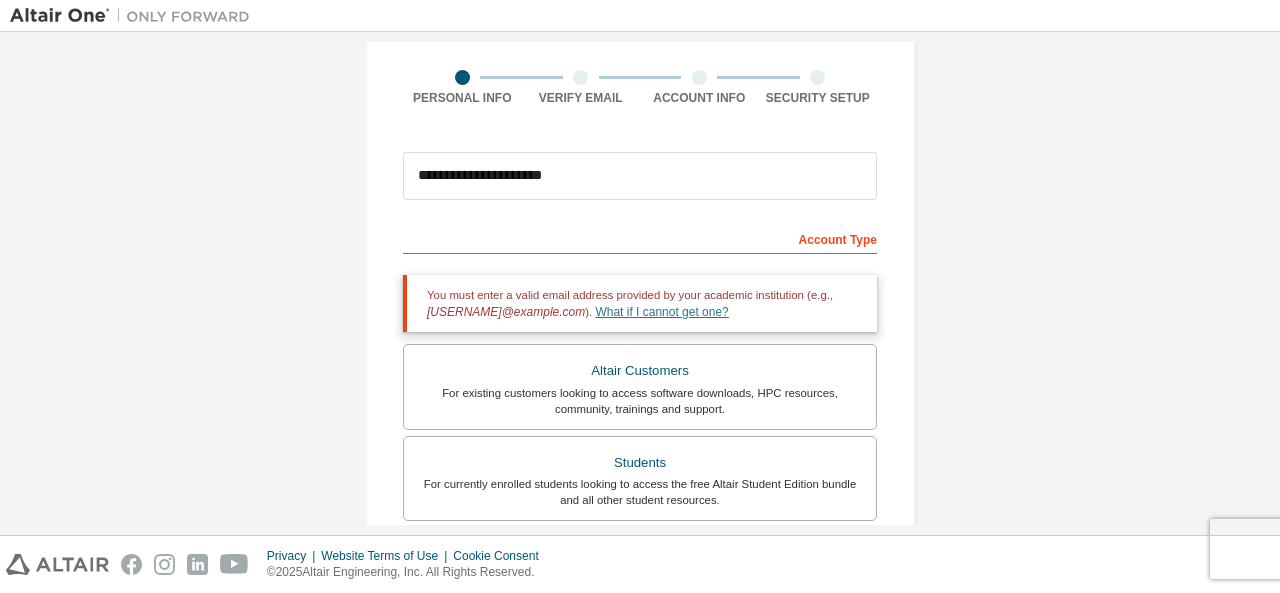 click on "What if I cannot get one?" at bounding box center (661, 312) 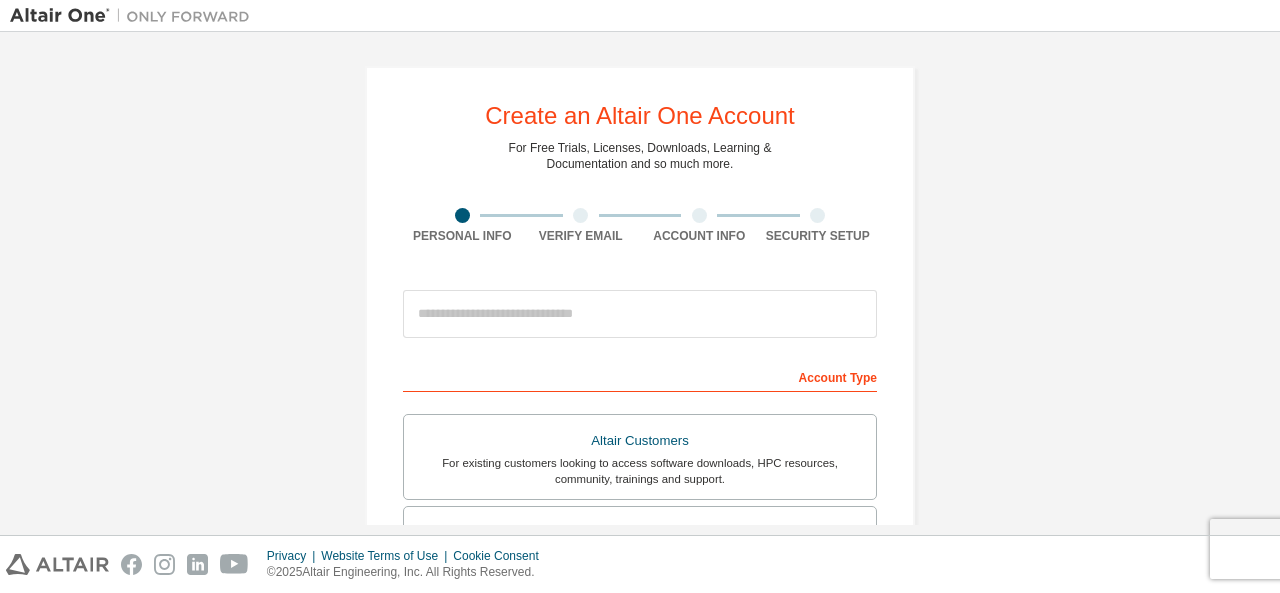 scroll, scrollTop: 0, scrollLeft: 0, axis: both 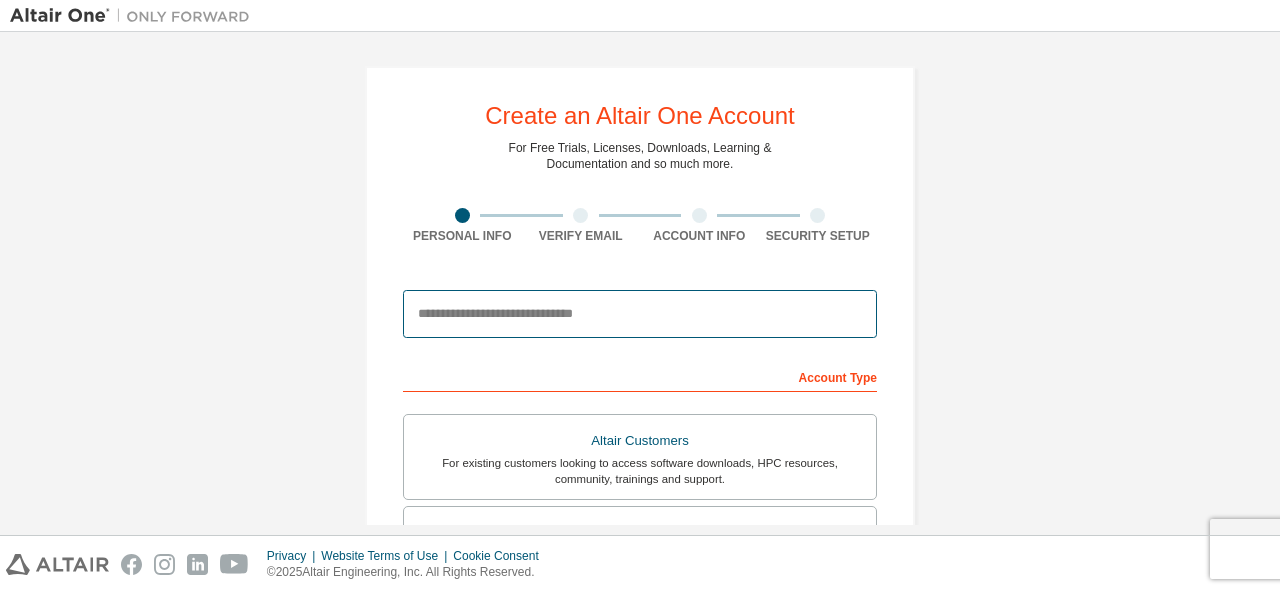 click at bounding box center (640, 314) 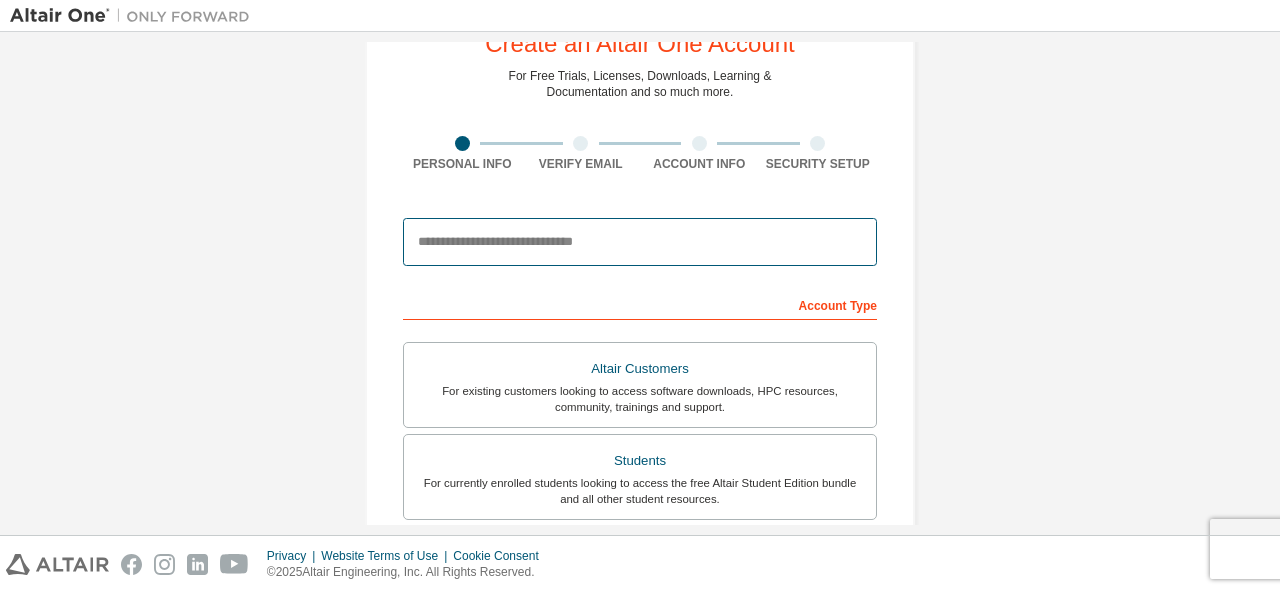 scroll, scrollTop: 100, scrollLeft: 0, axis: vertical 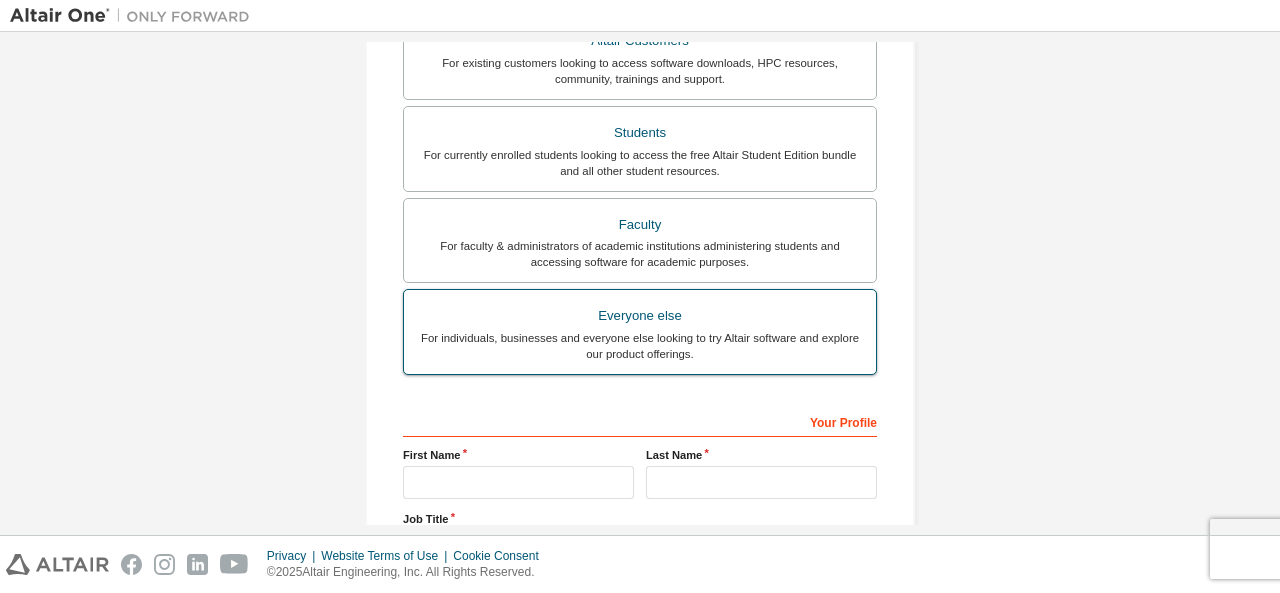 click on "For individuals, businesses and everyone else looking to try Altair software and explore our product offerings." at bounding box center (640, 346) 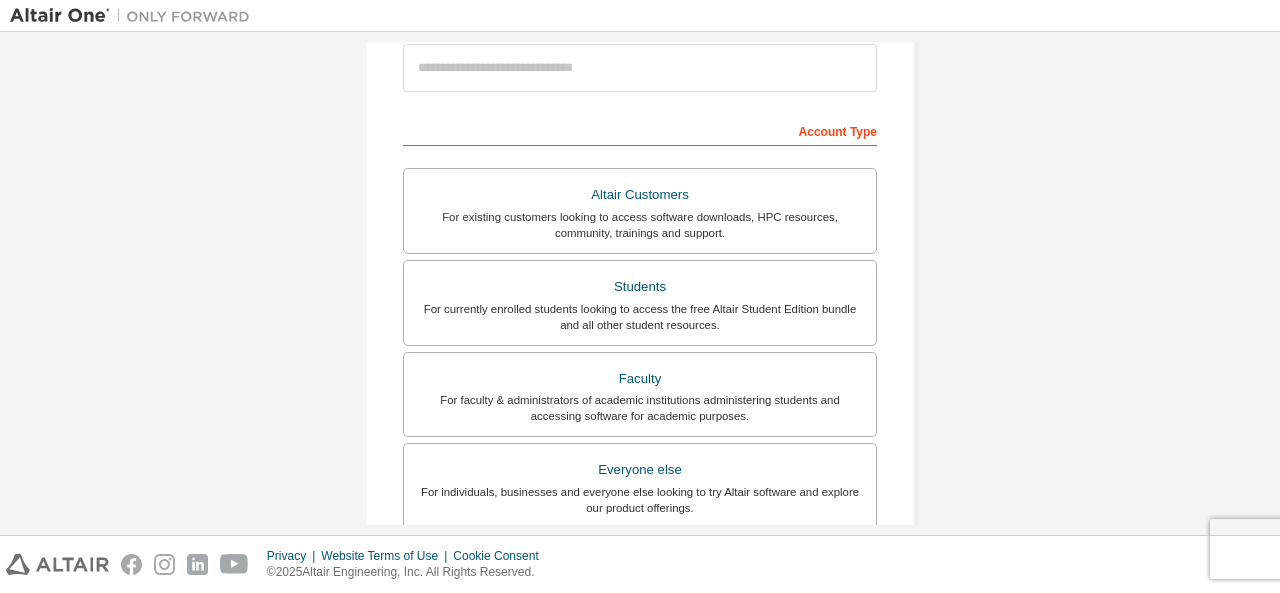 scroll, scrollTop: 100, scrollLeft: 0, axis: vertical 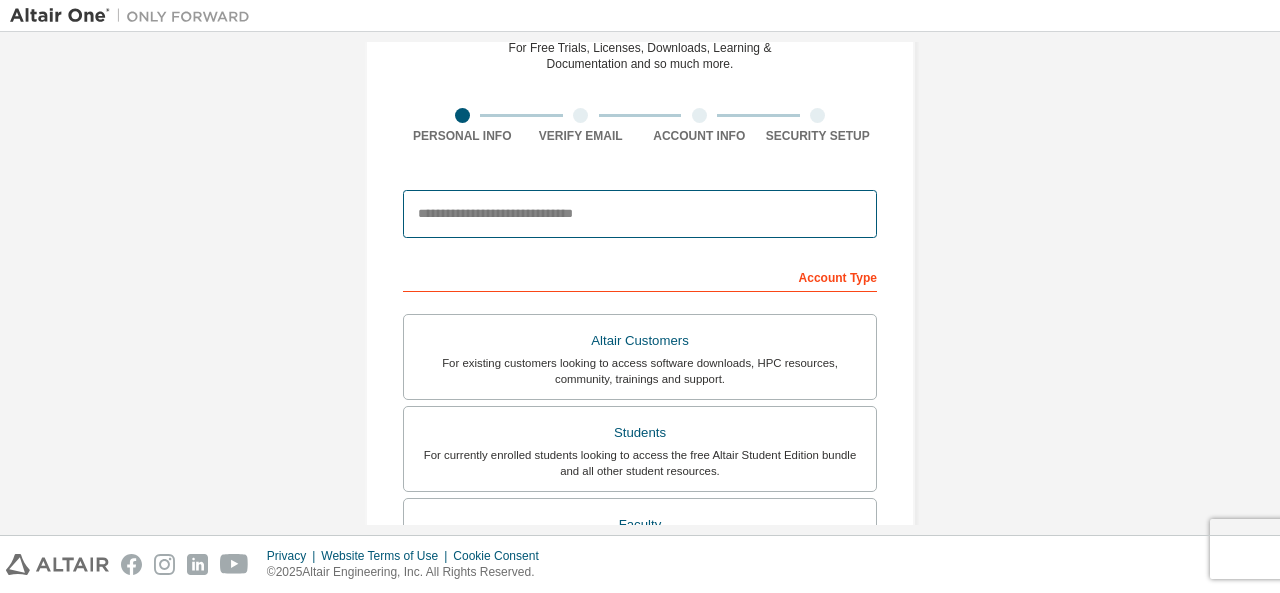 click at bounding box center (640, 214) 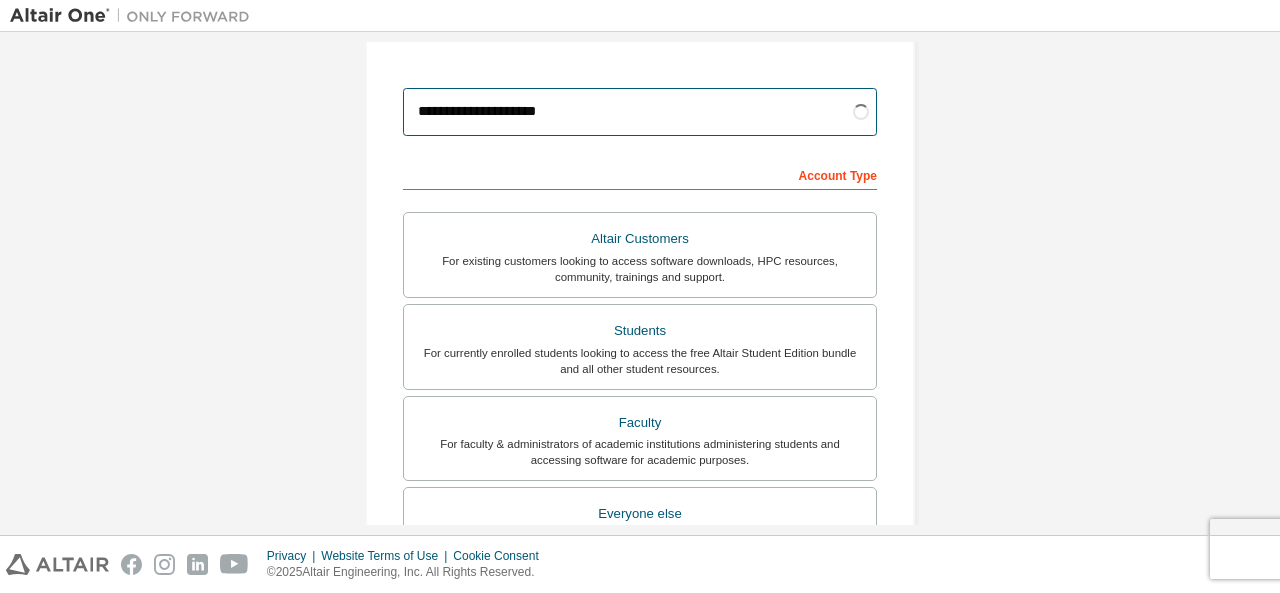 scroll, scrollTop: 100, scrollLeft: 0, axis: vertical 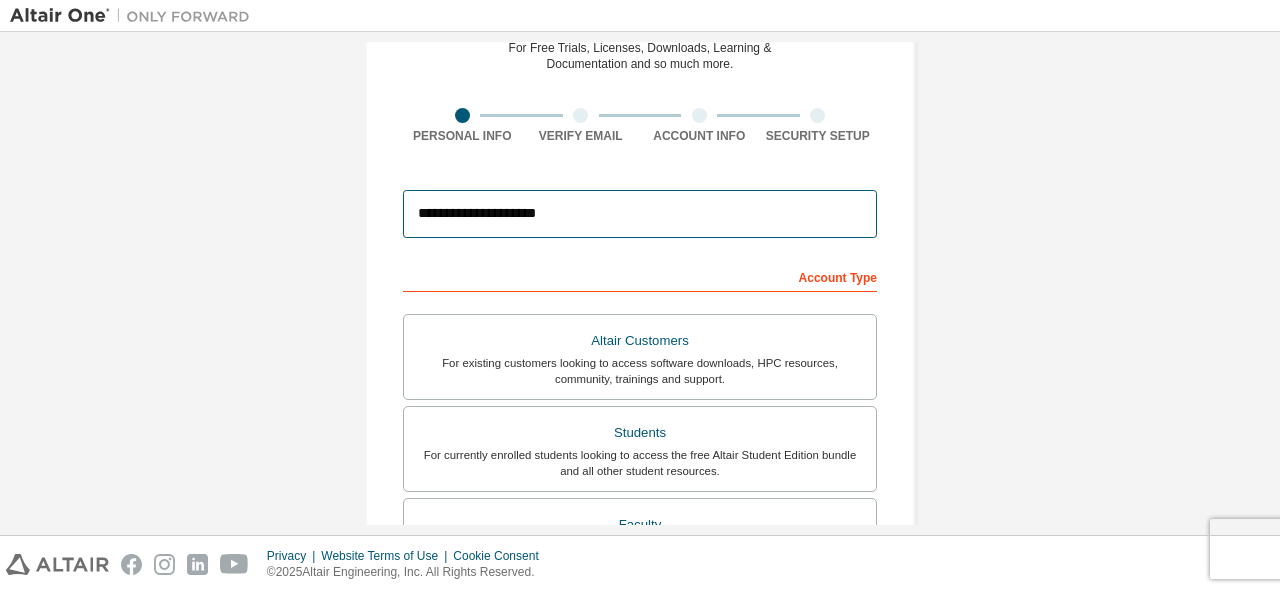 type on "**********" 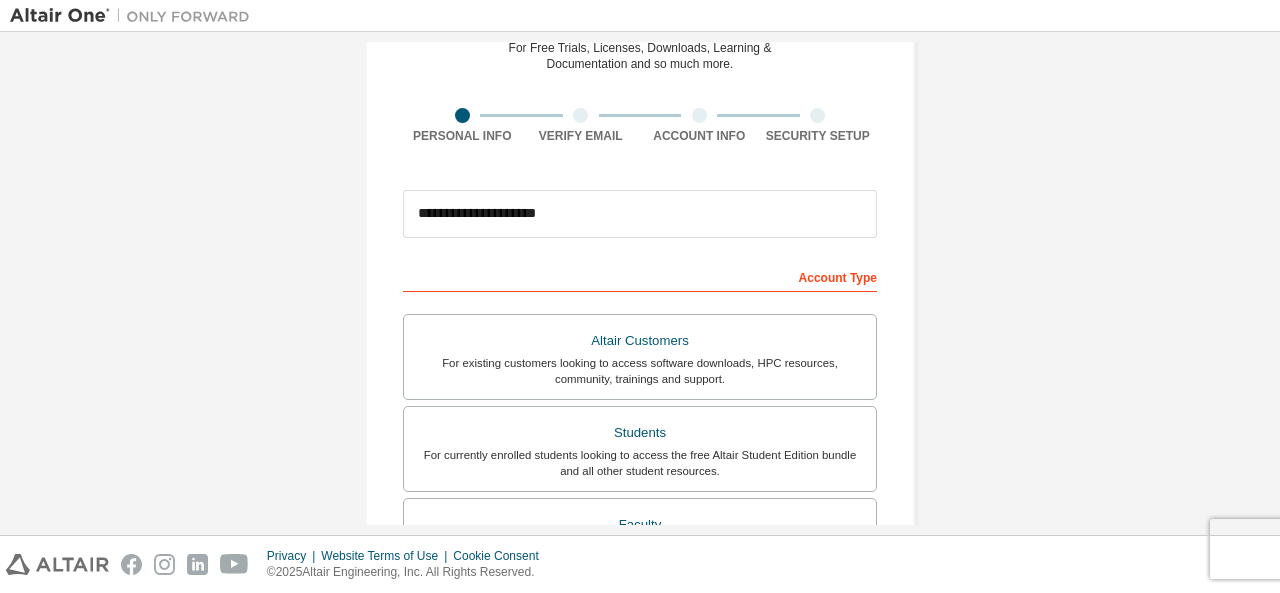 click on "**********" at bounding box center (640, 471) 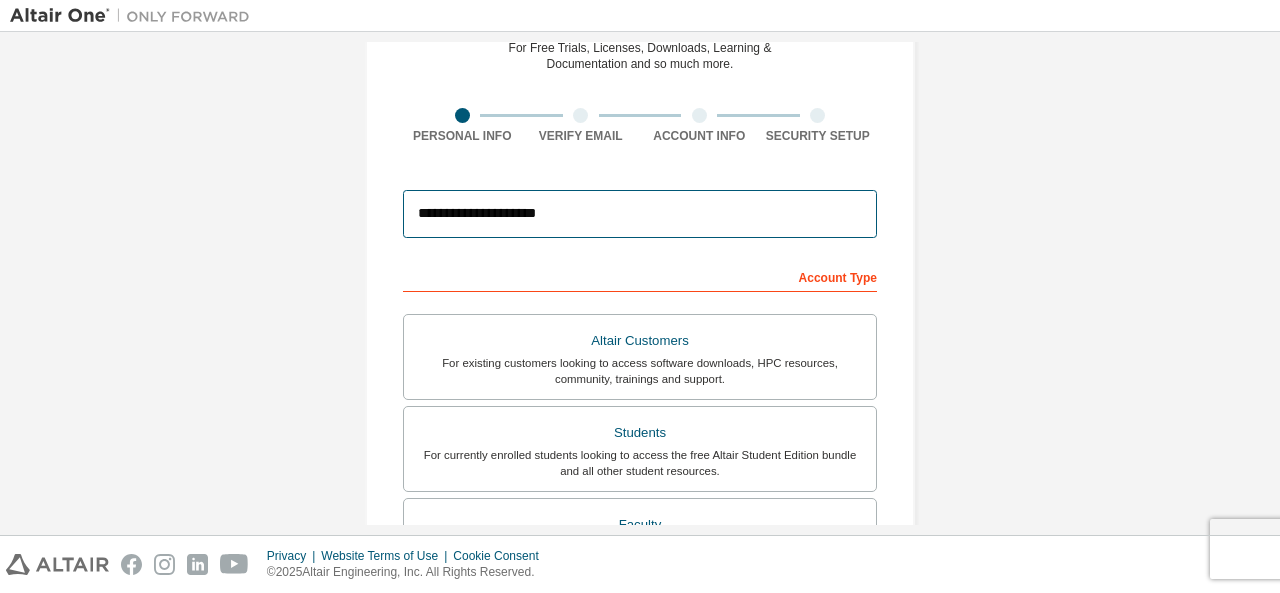 click on "**********" at bounding box center (640, 214) 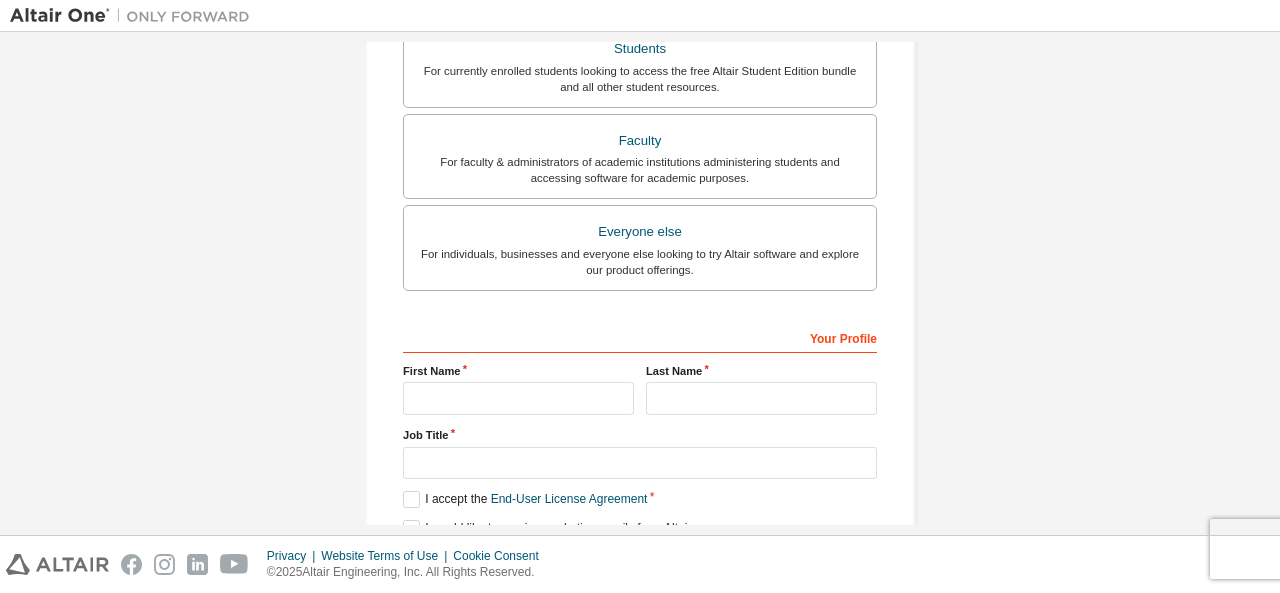 scroll, scrollTop: 570, scrollLeft: 0, axis: vertical 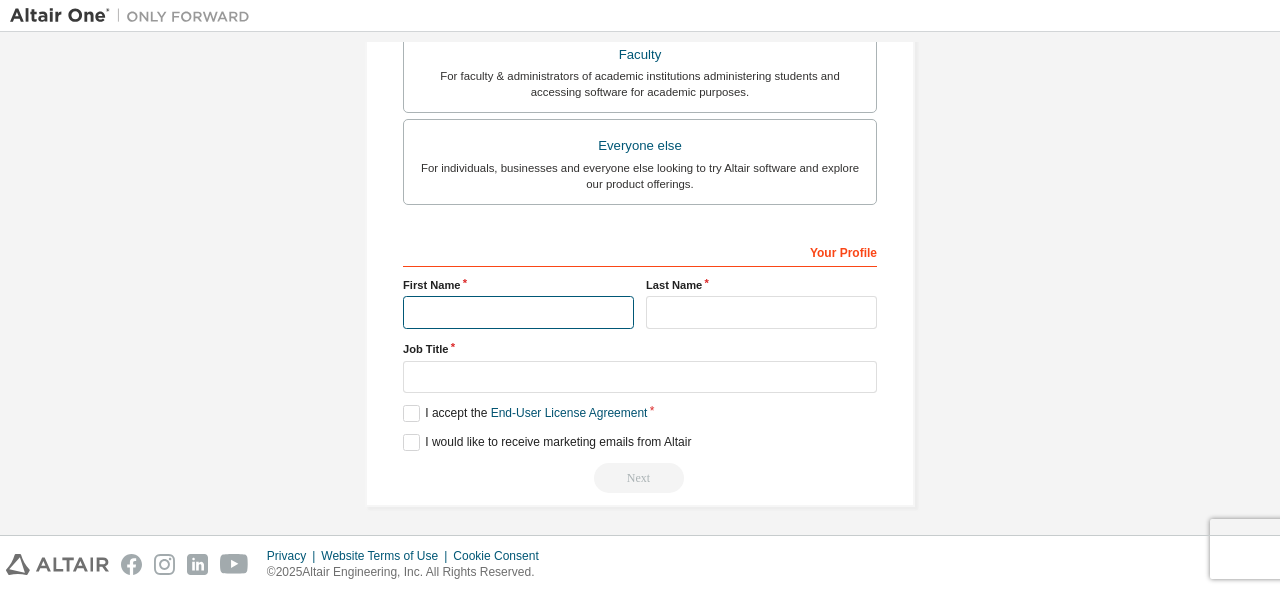 click at bounding box center [518, 312] 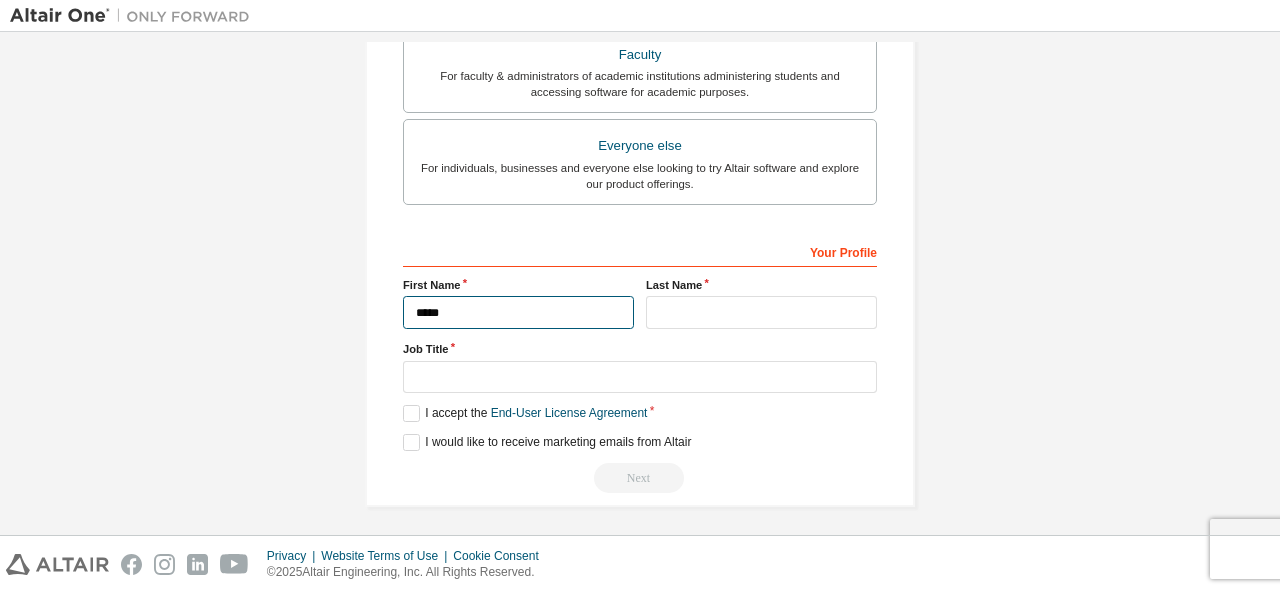 type on "*****" 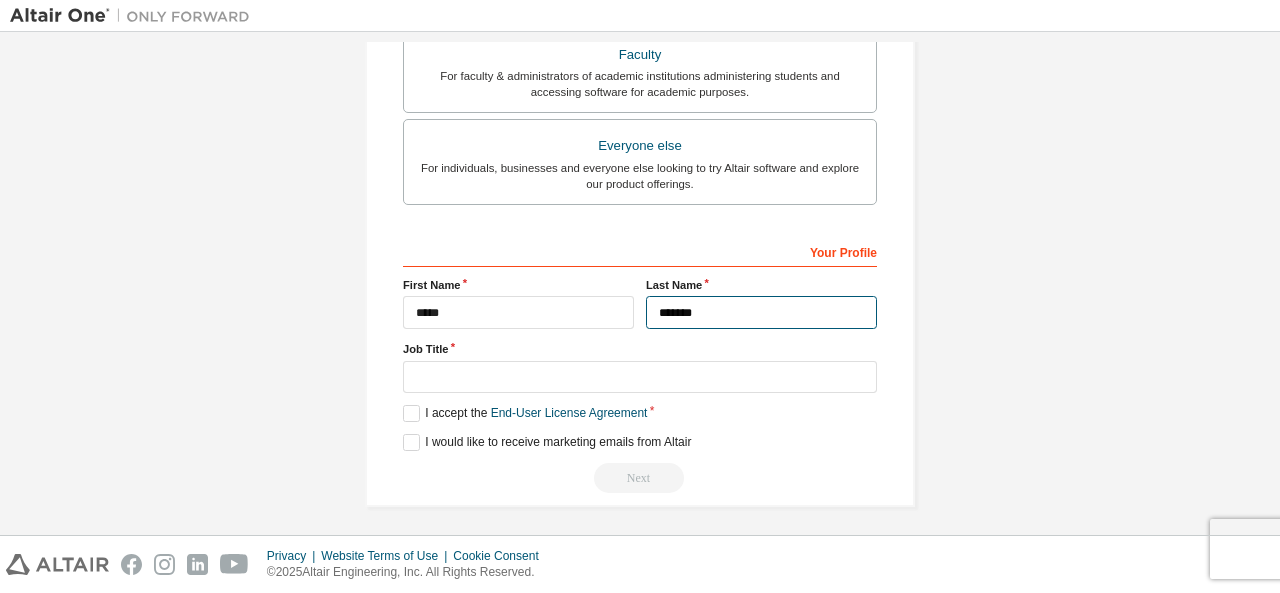 type on "*******" 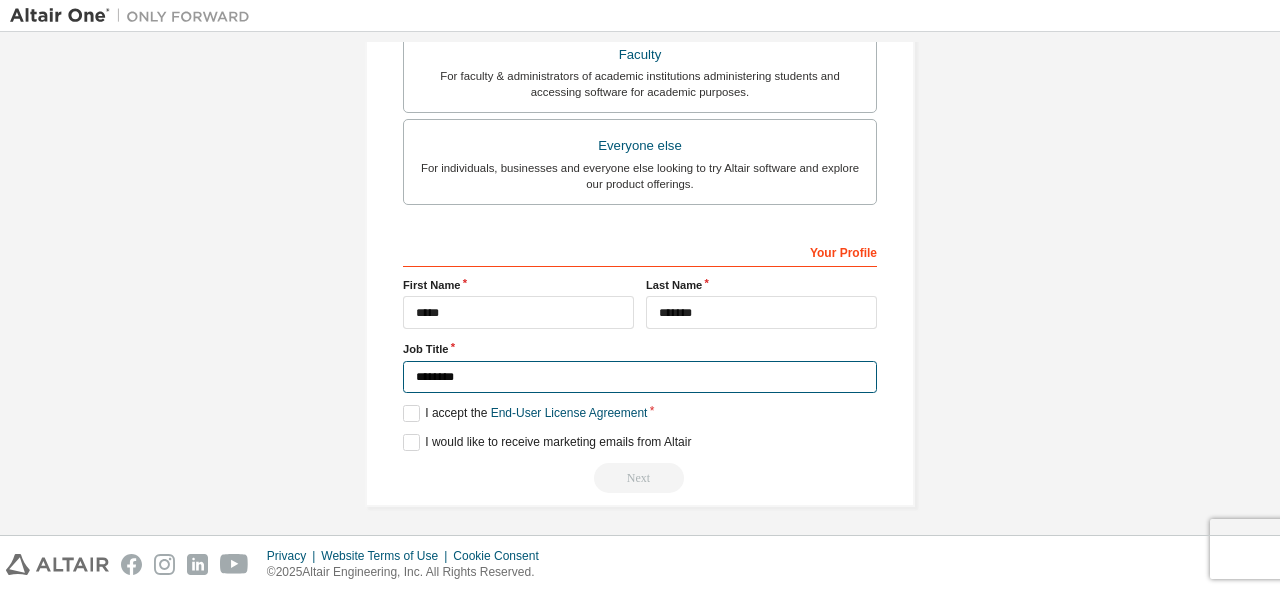 type on "********" 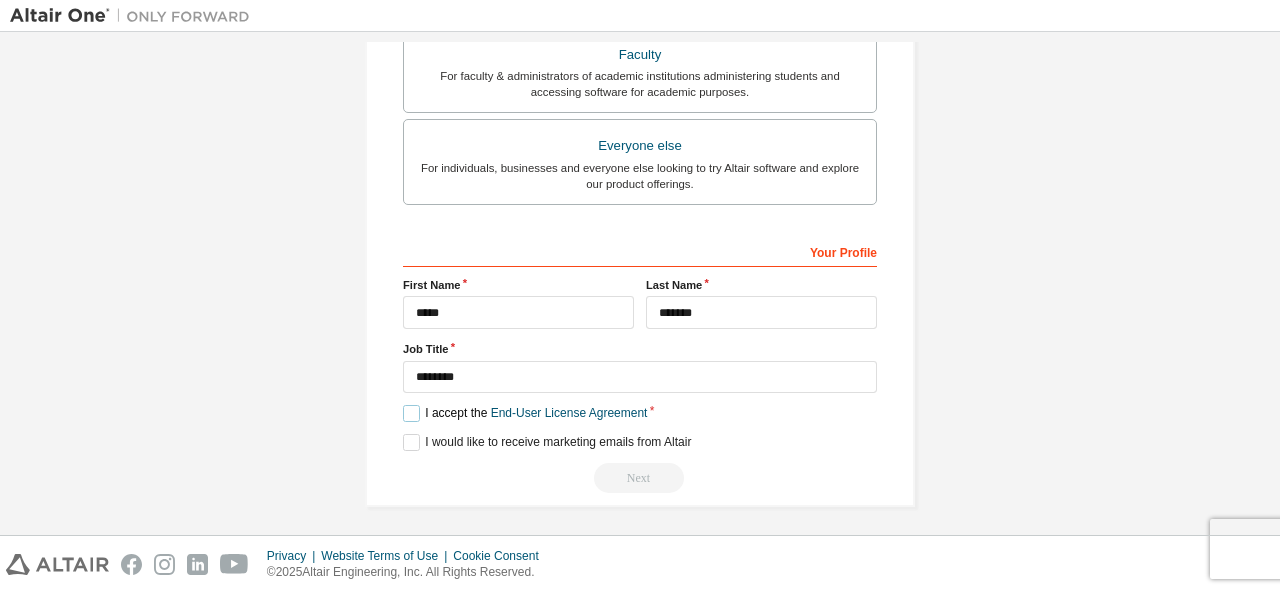 click on "I accept the    End-User License Agreement" at bounding box center [525, 413] 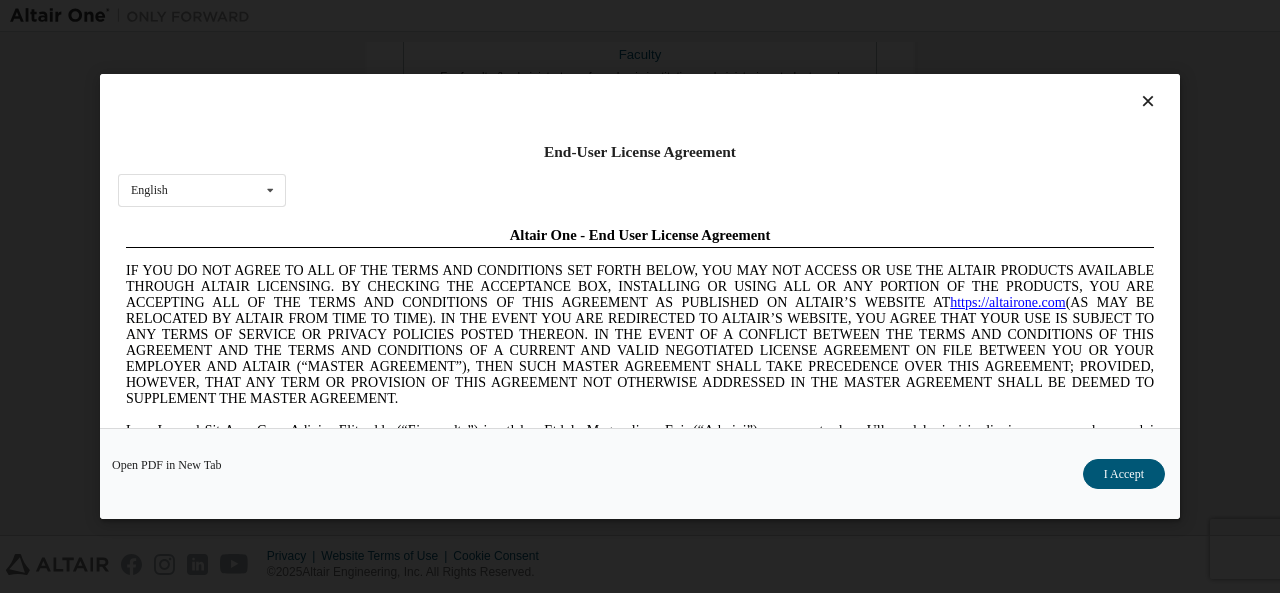 scroll, scrollTop: 0, scrollLeft: 0, axis: both 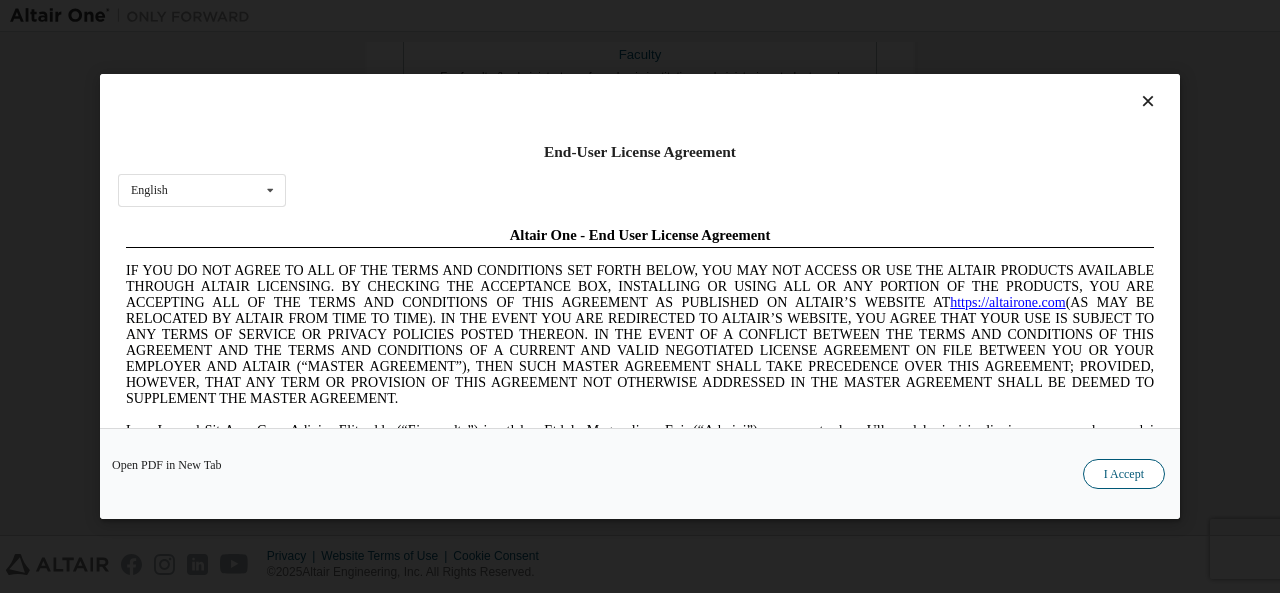 click on "I Accept" at bounding box center [1124, 474] 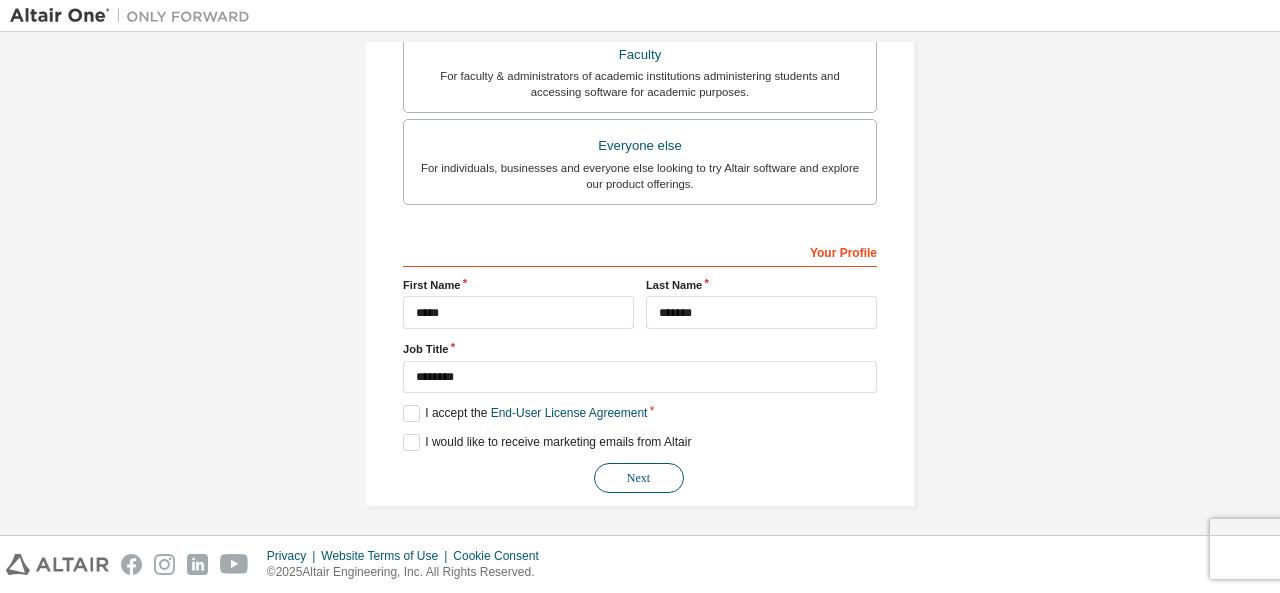 click on "Next" at bounding box center [639, 478] 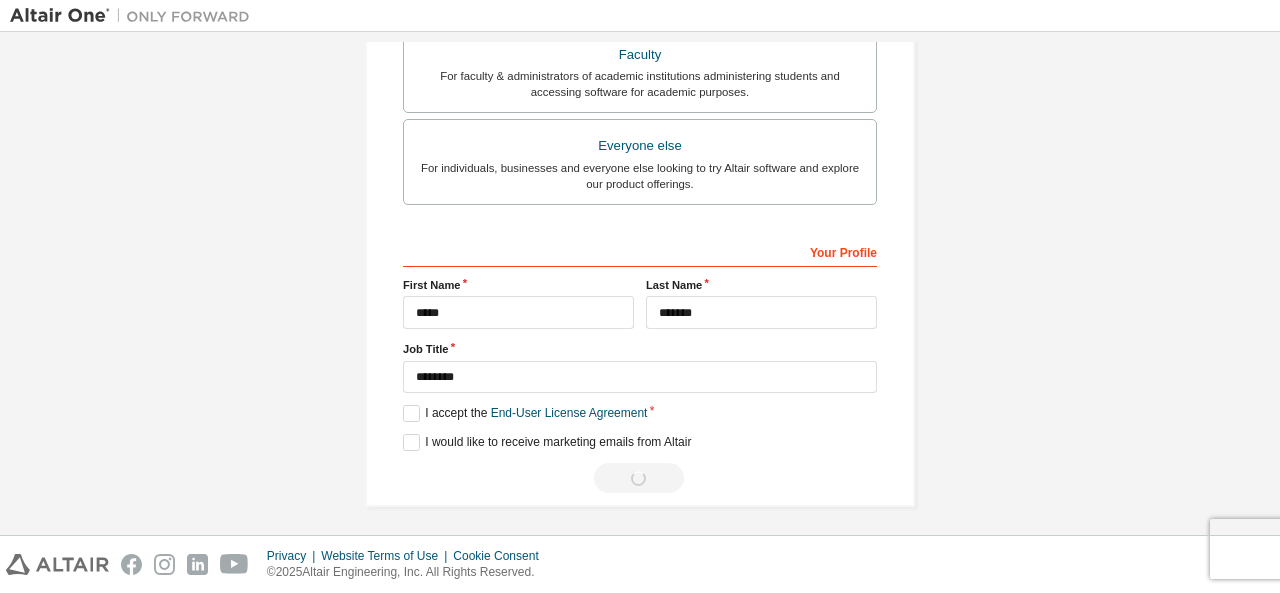 scroll, scrollTop: 0, scrollLeft: 0, axis: both 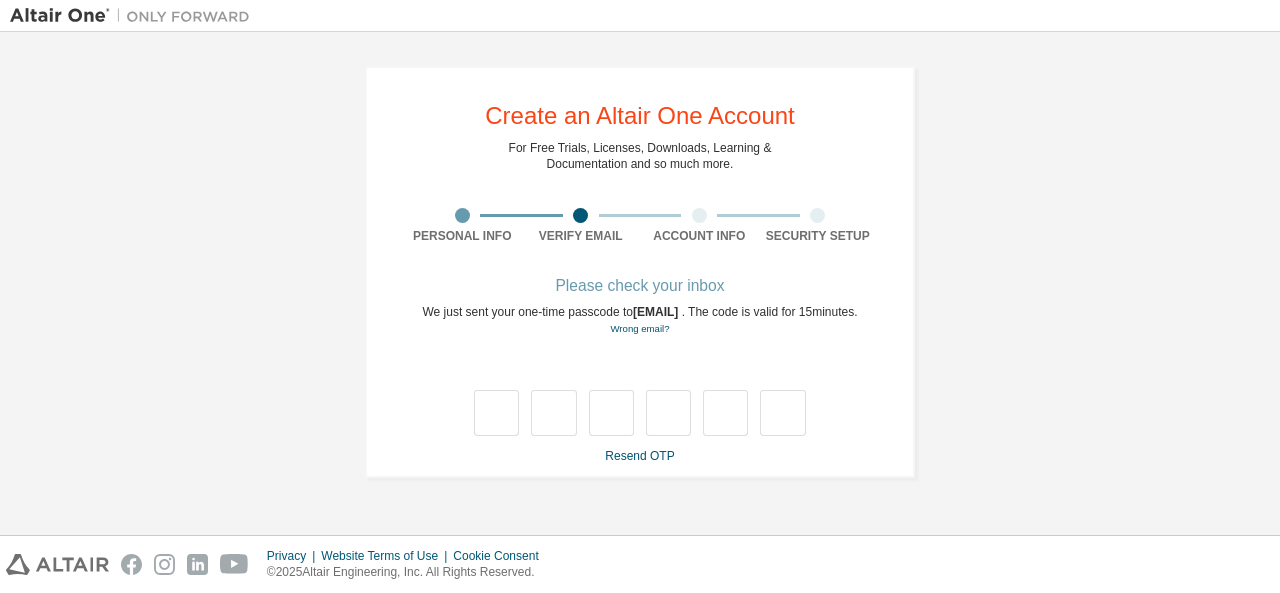 type on "*" 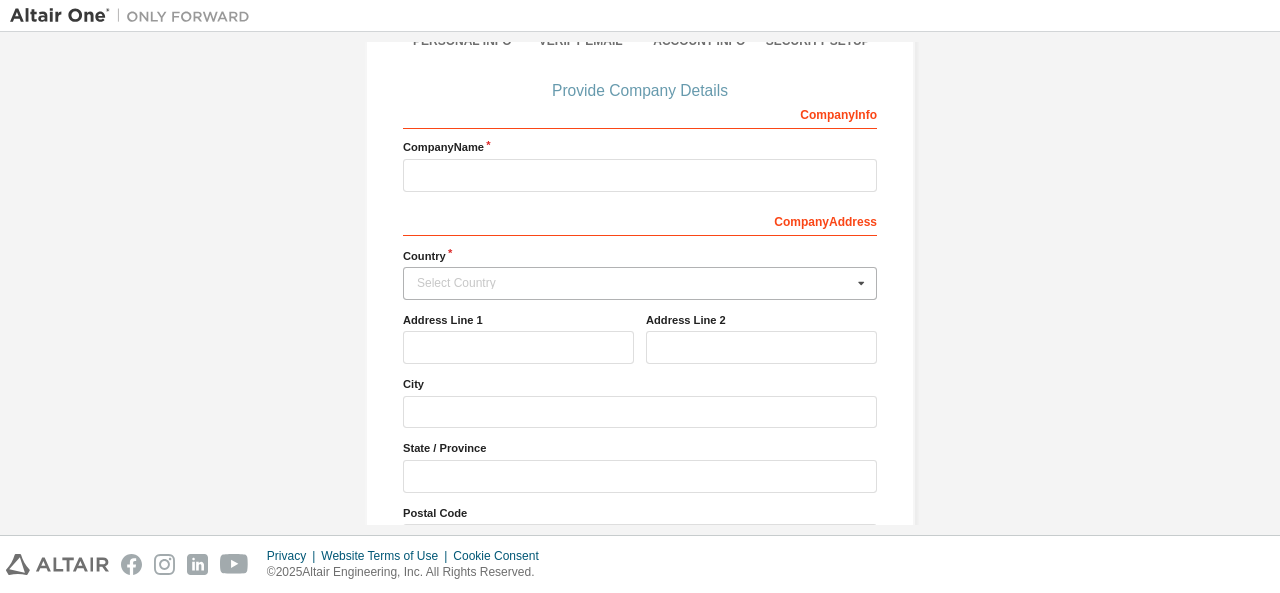 scroll, scrollTop: 200, scrollLeft: 0, axis: vertical 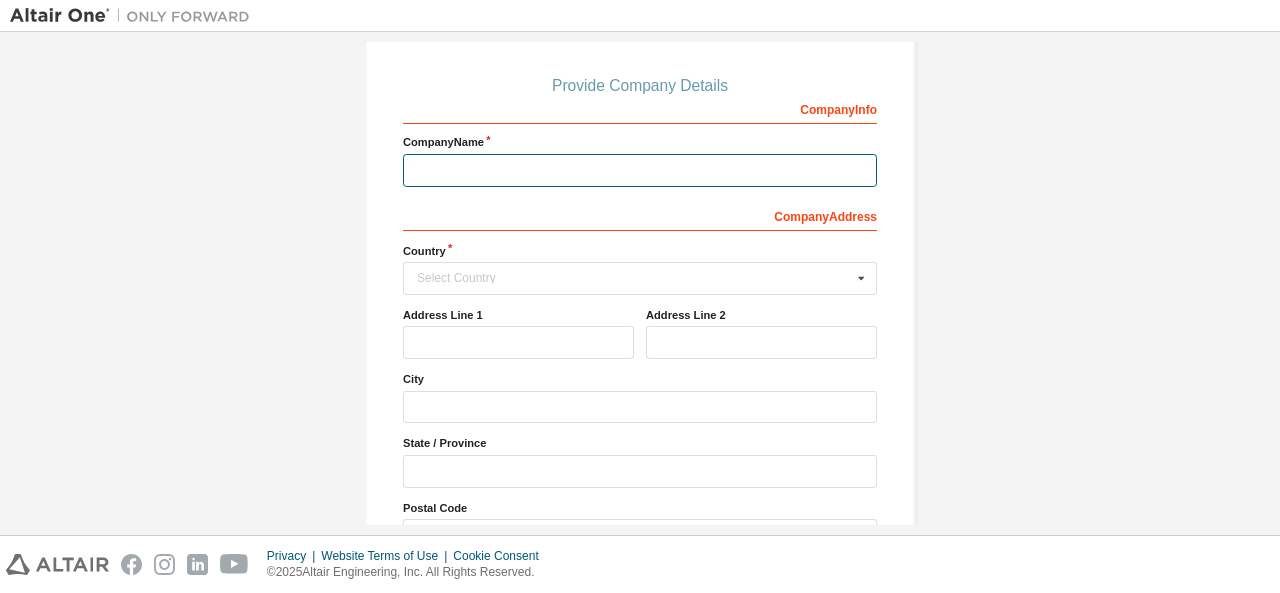 click at bounding box center [640, 170] 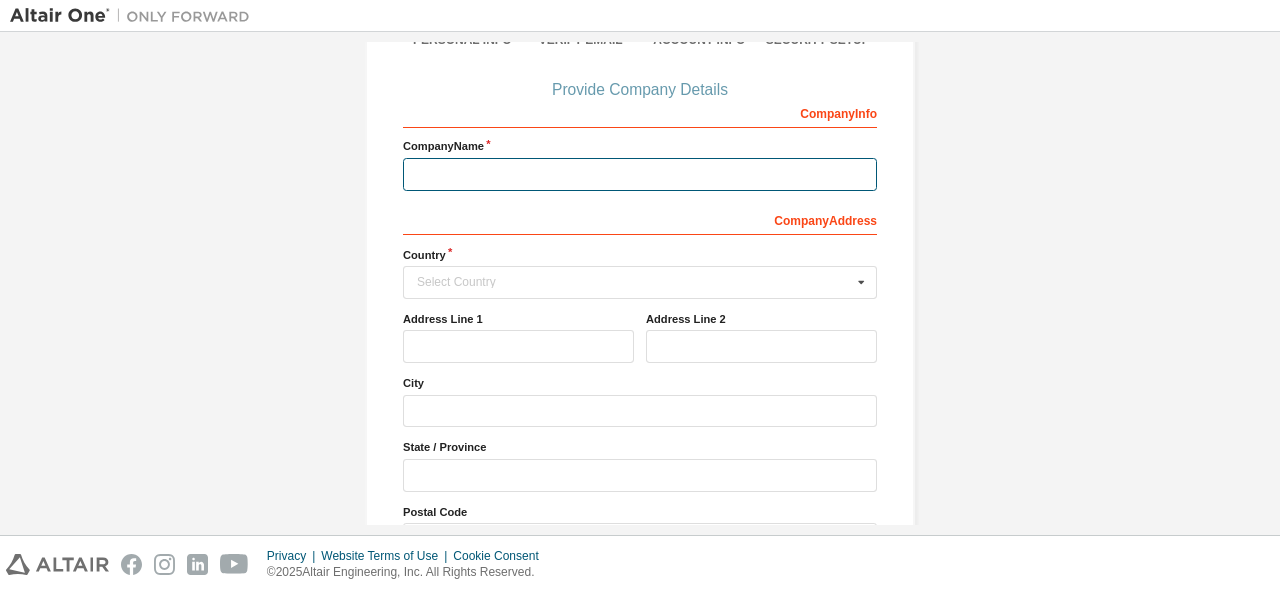 scroll, scrollTop: 200, scrollLeft: 0, axis: vertical 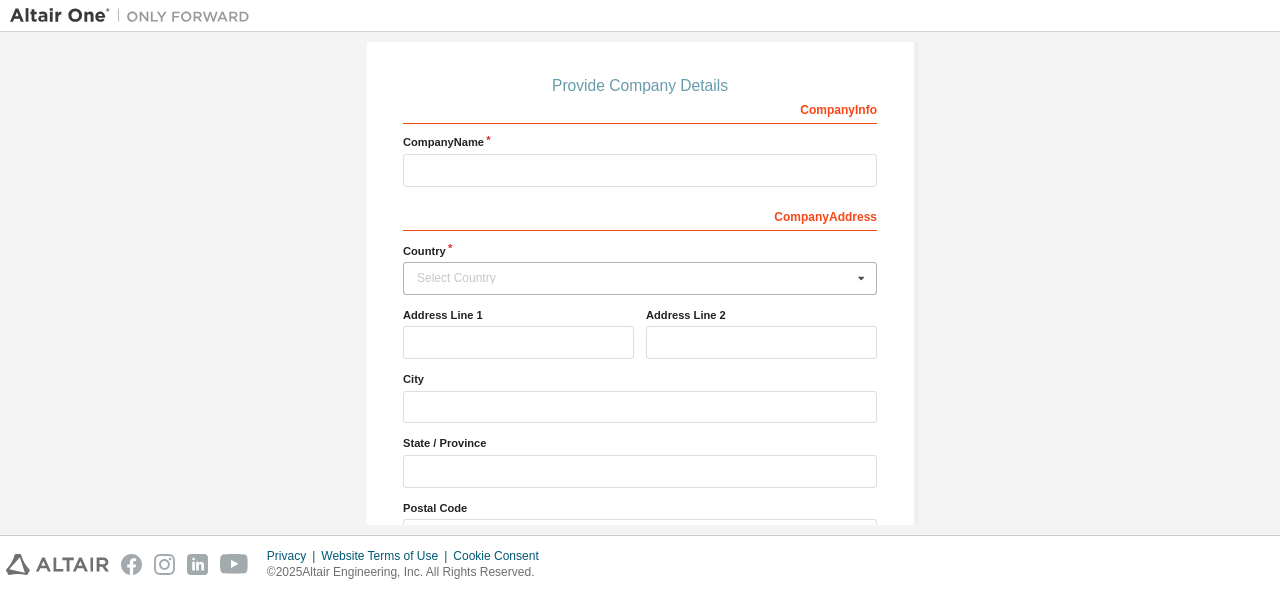 click on "Select Country" at bounding box center [634, 278] 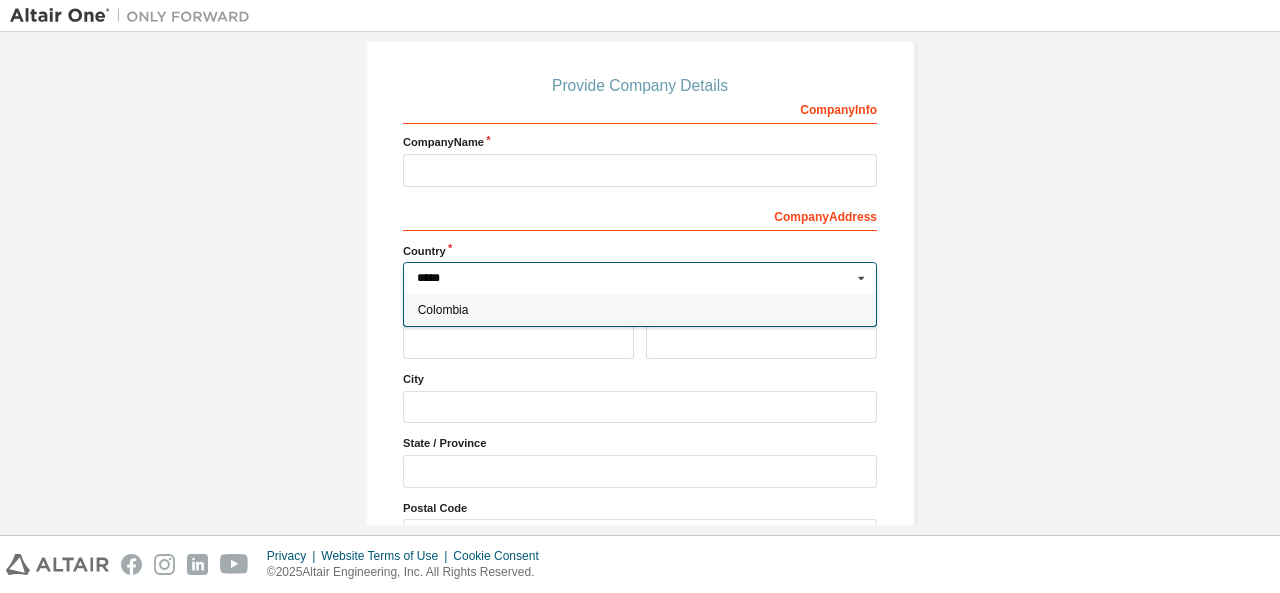 type on "*****" 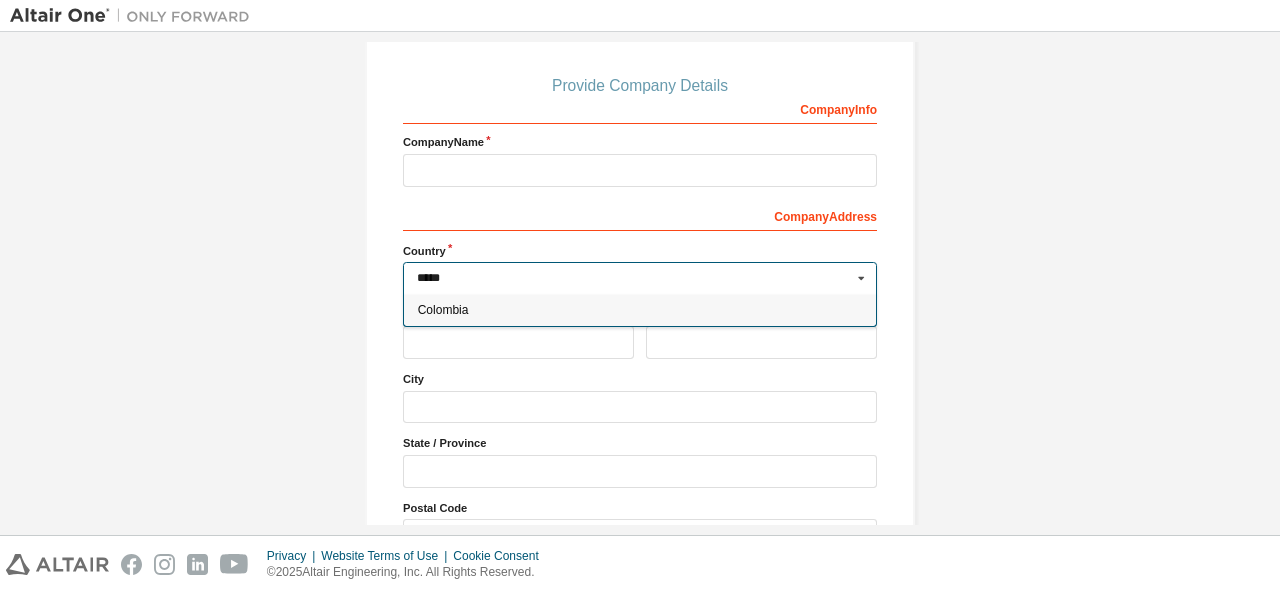 click on "Colombia" at bounding box center (640, 310) 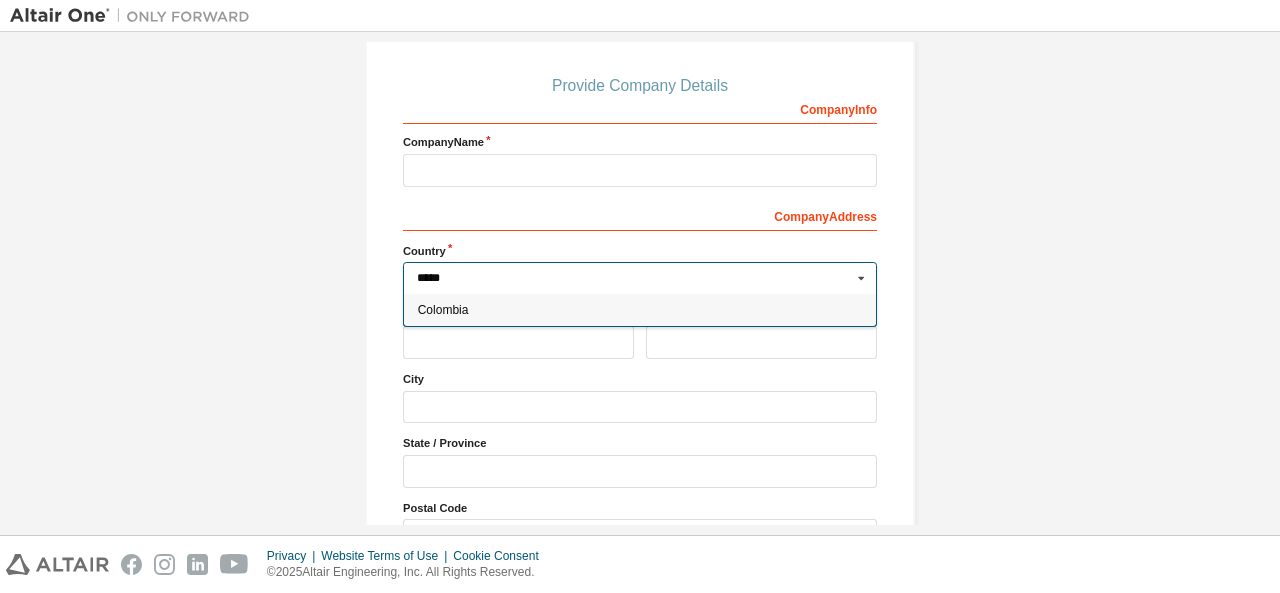 type on "***" 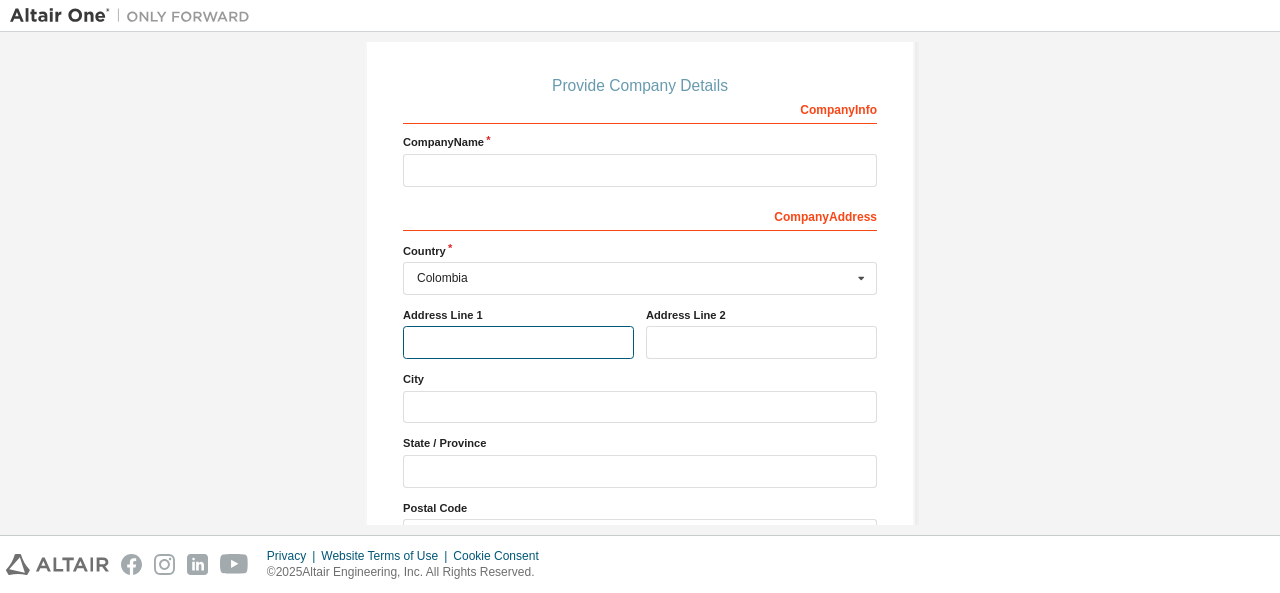 click at bounding box center [518, 342] 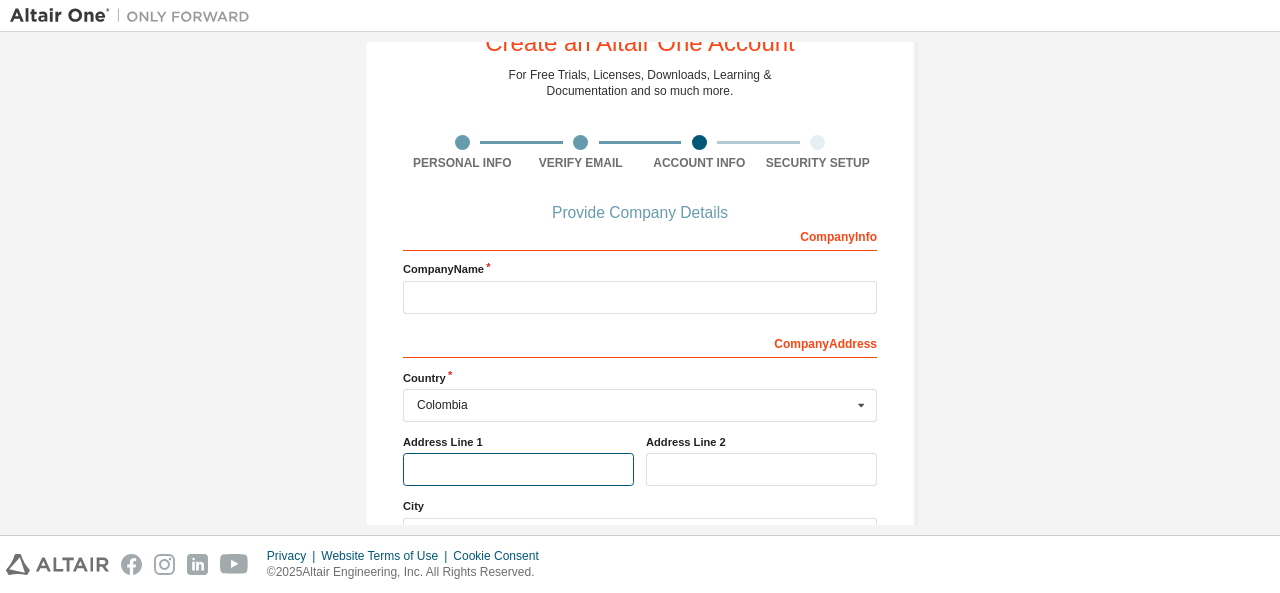 scroll, scrollTop: 0, scrollLeft: 0, axis: both 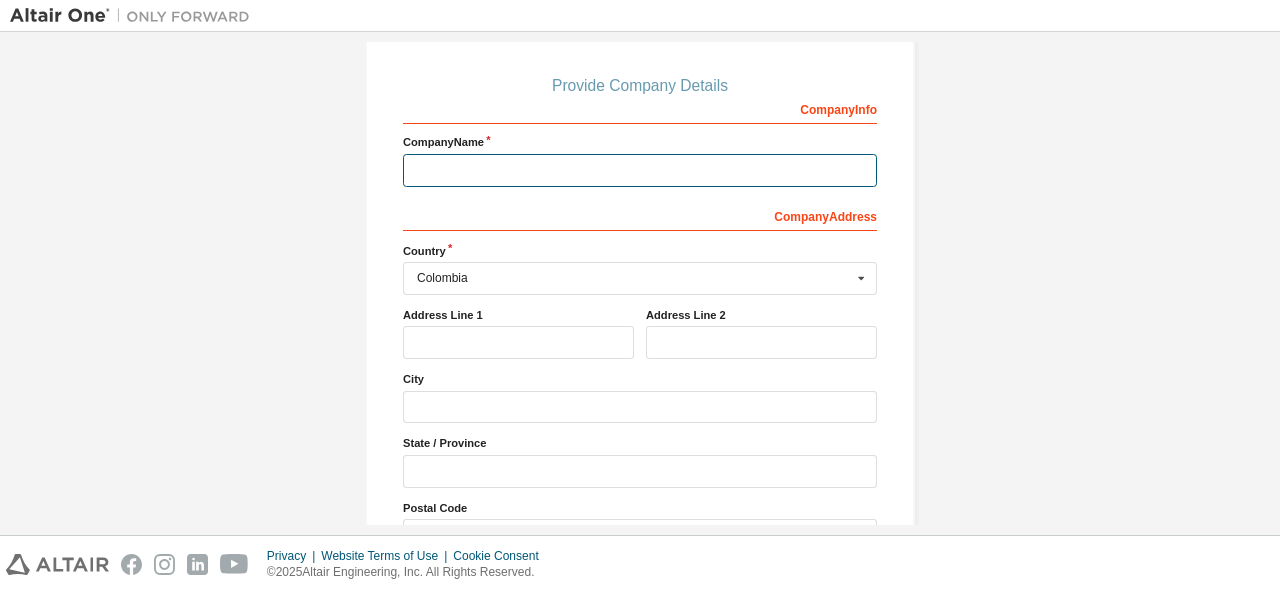 click at bounding box center (640, 170) 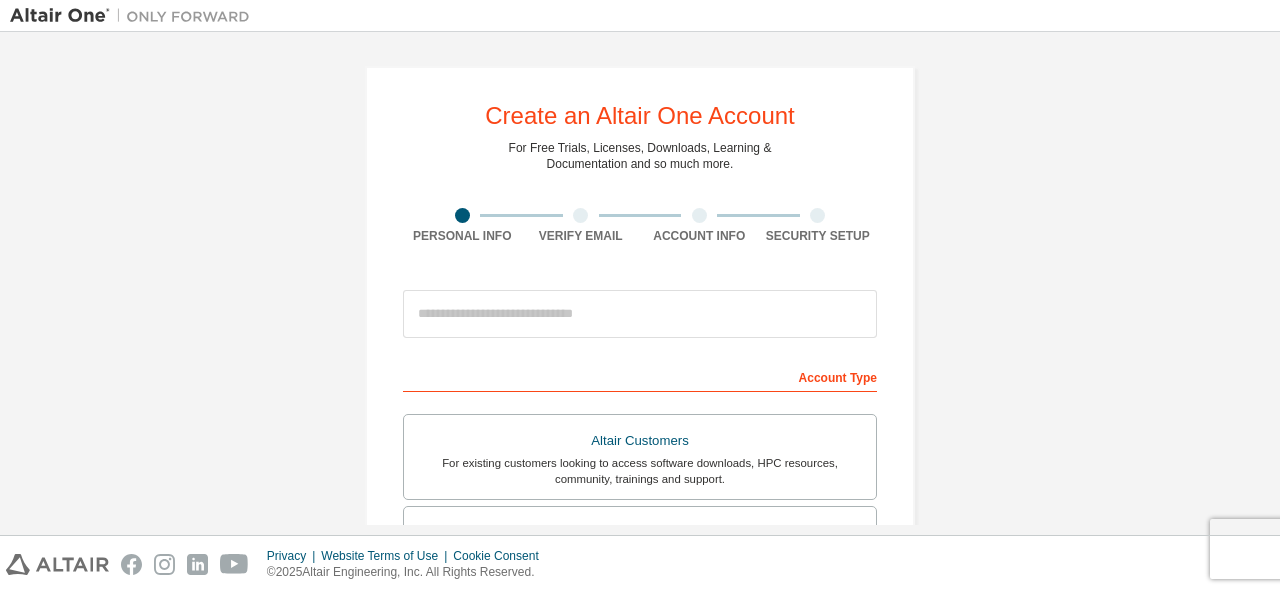 scroll, scrollTop: 0, scrollLeft: 0, axis: both 